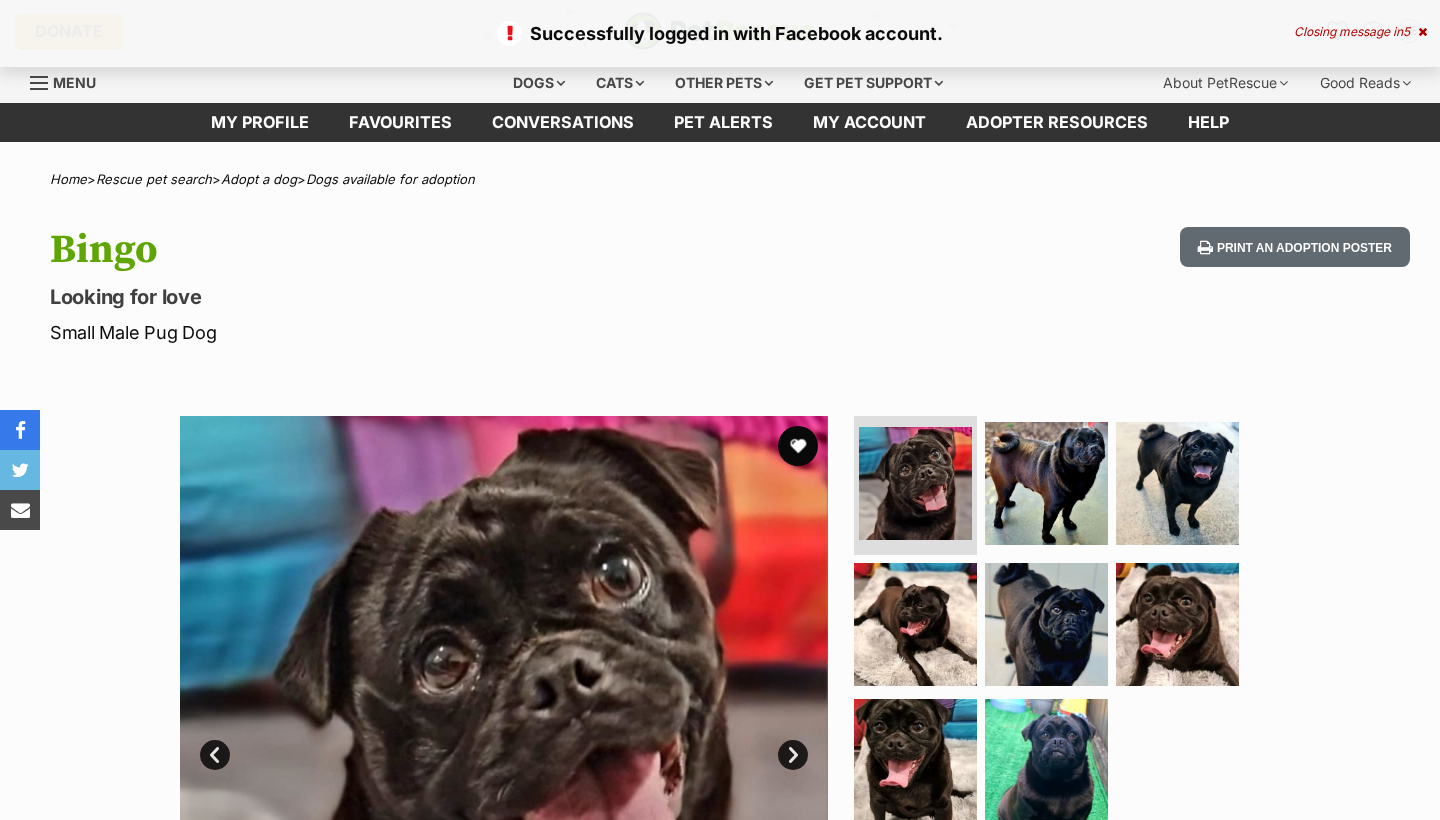 scroll, scrollTop: 0, scrollLeft: 0, axis: both 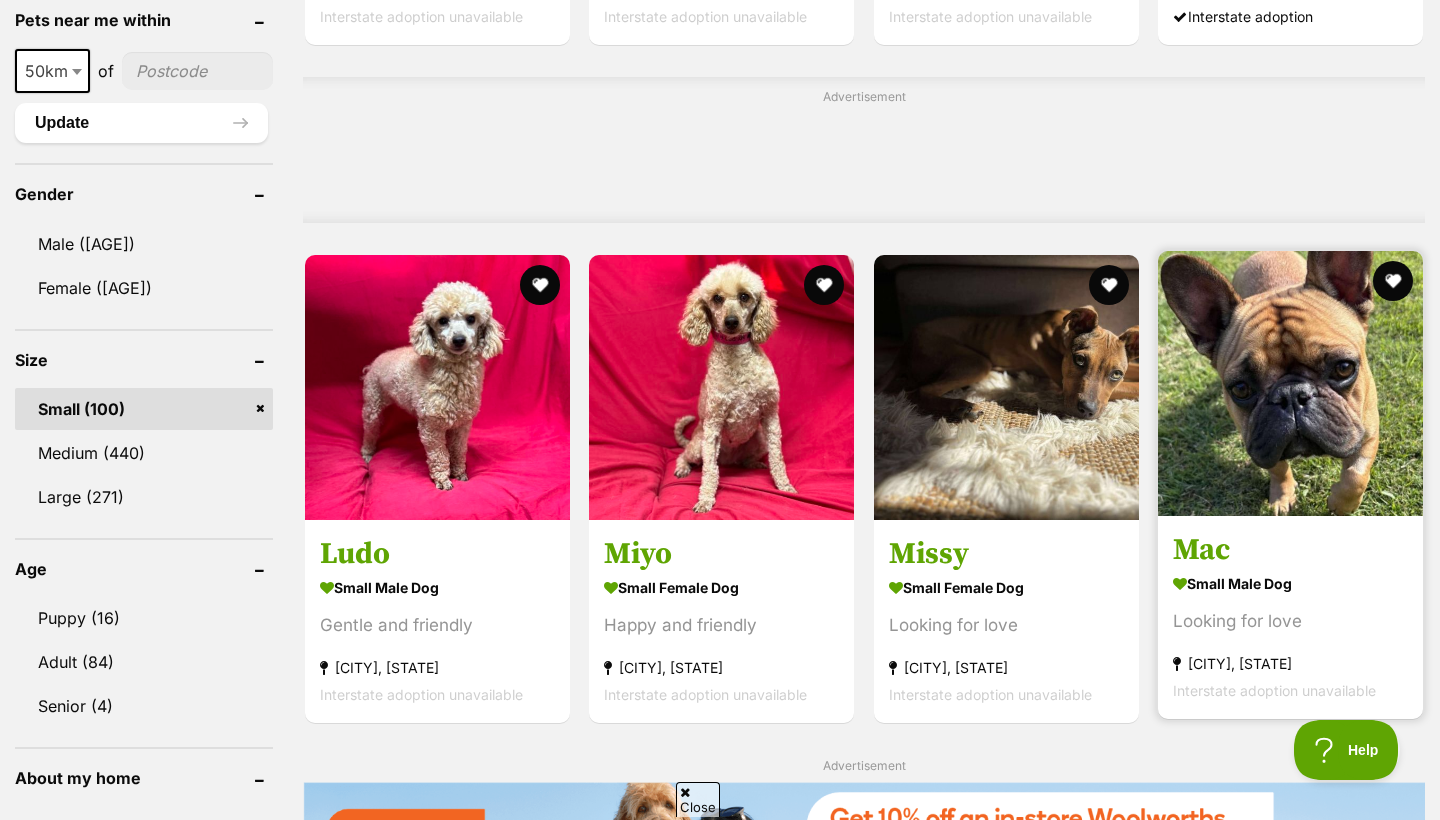 click at bounding box center [1290, 383] 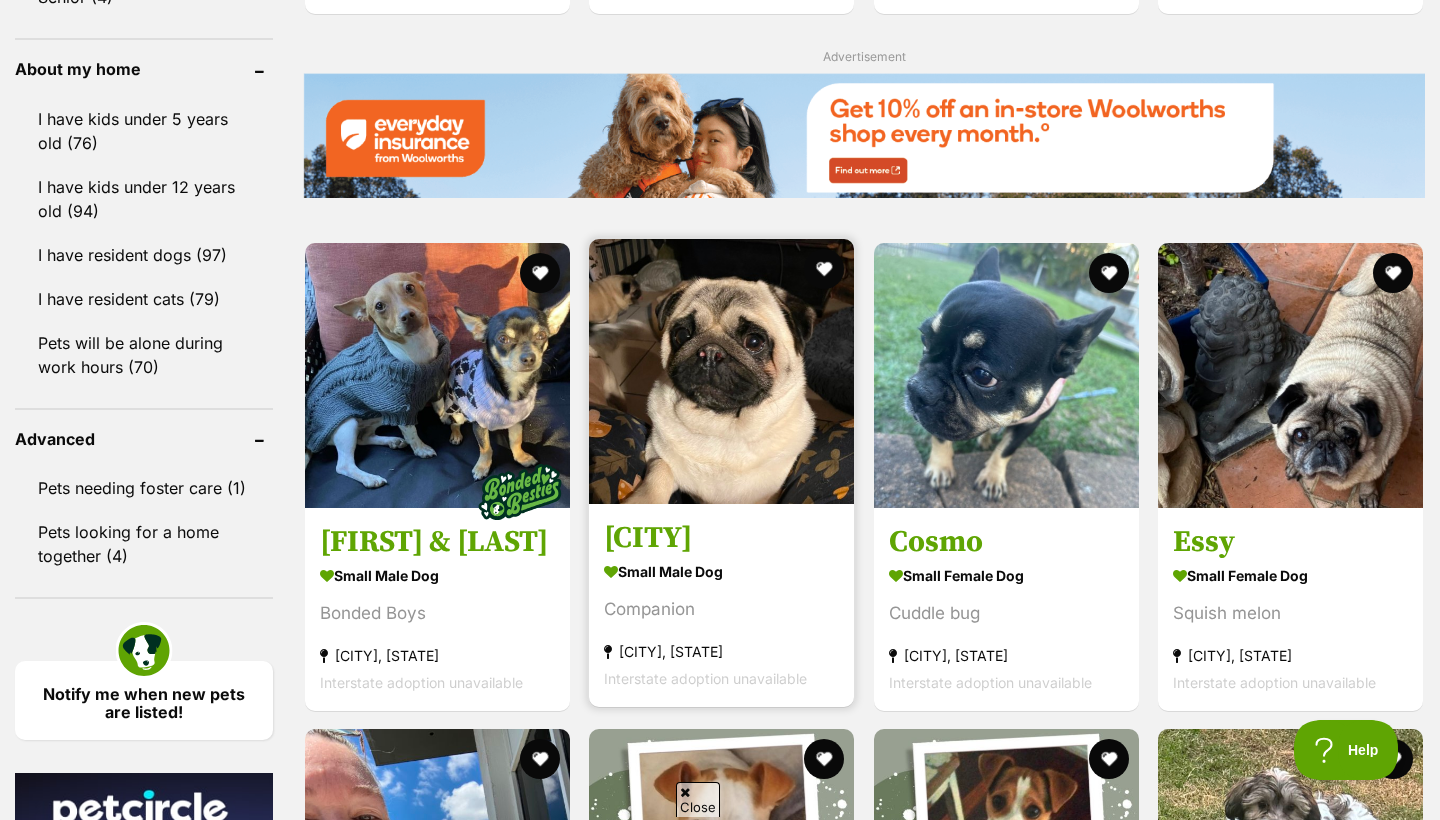 scroll, scrollTop: 2323, scrollLeft: 0, axis: vertical 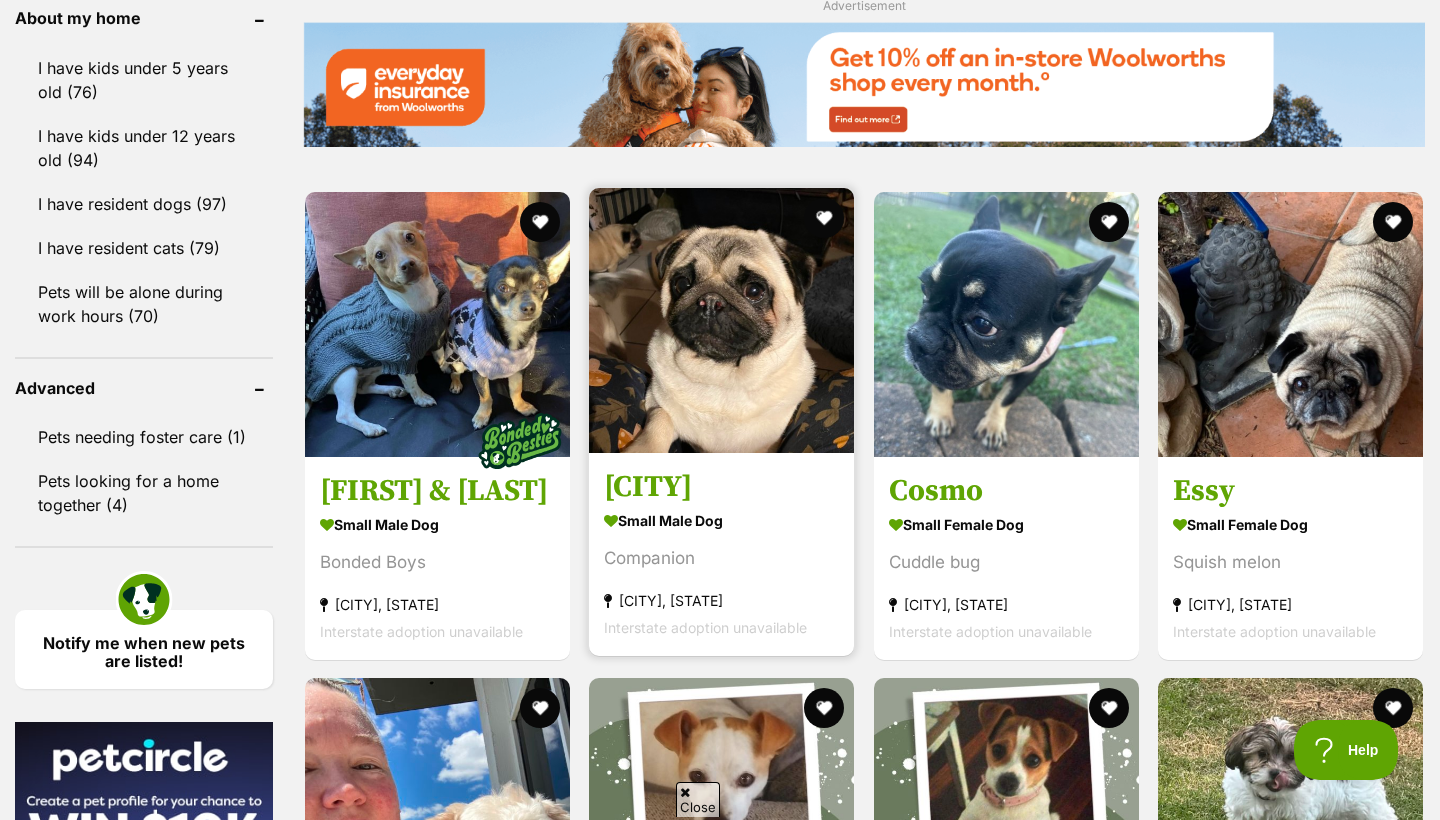 click at bounding box center (721, 320) 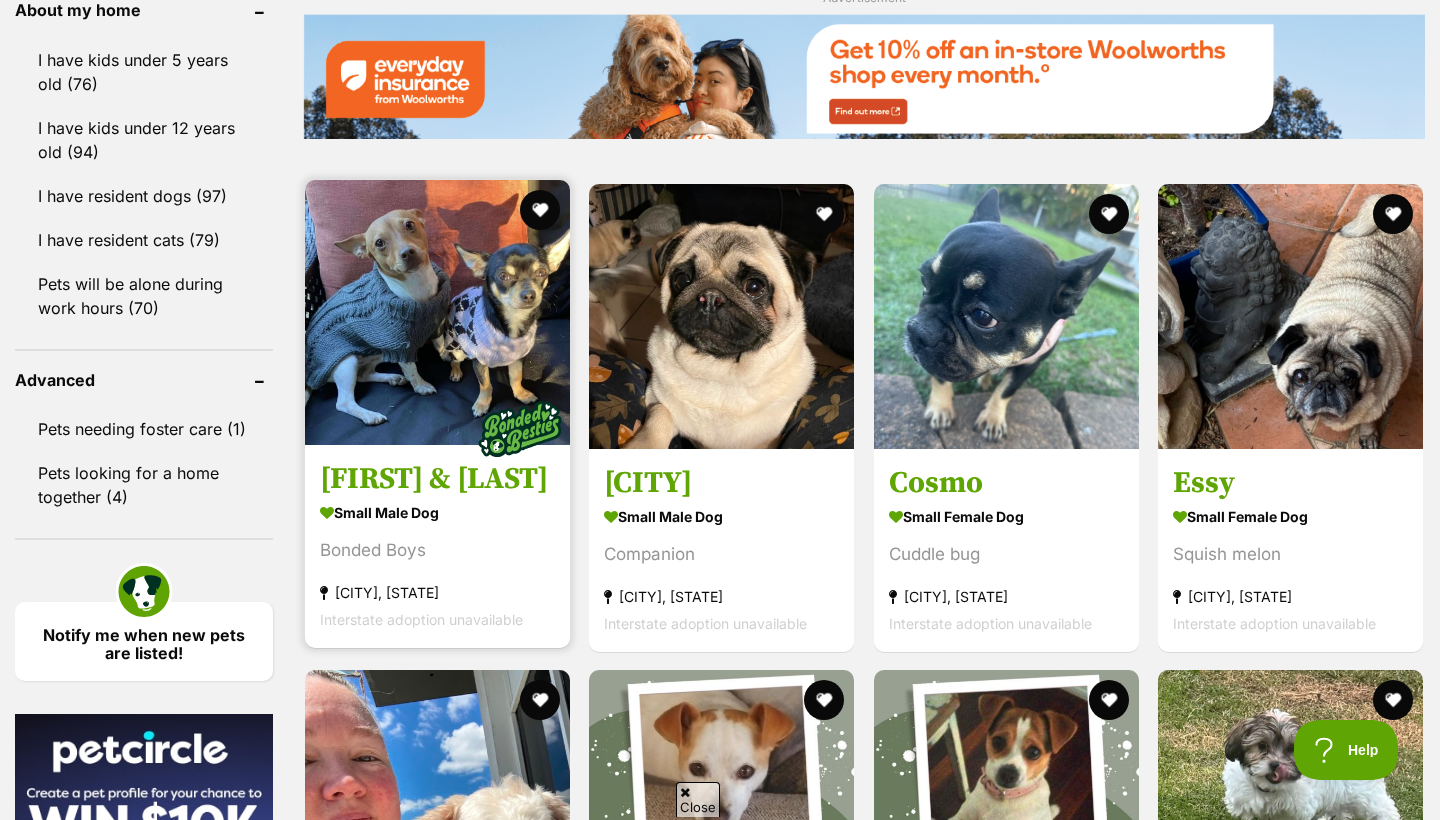 scroll, scrollTop: 2332, scrollLeft: 0, axis: vertical 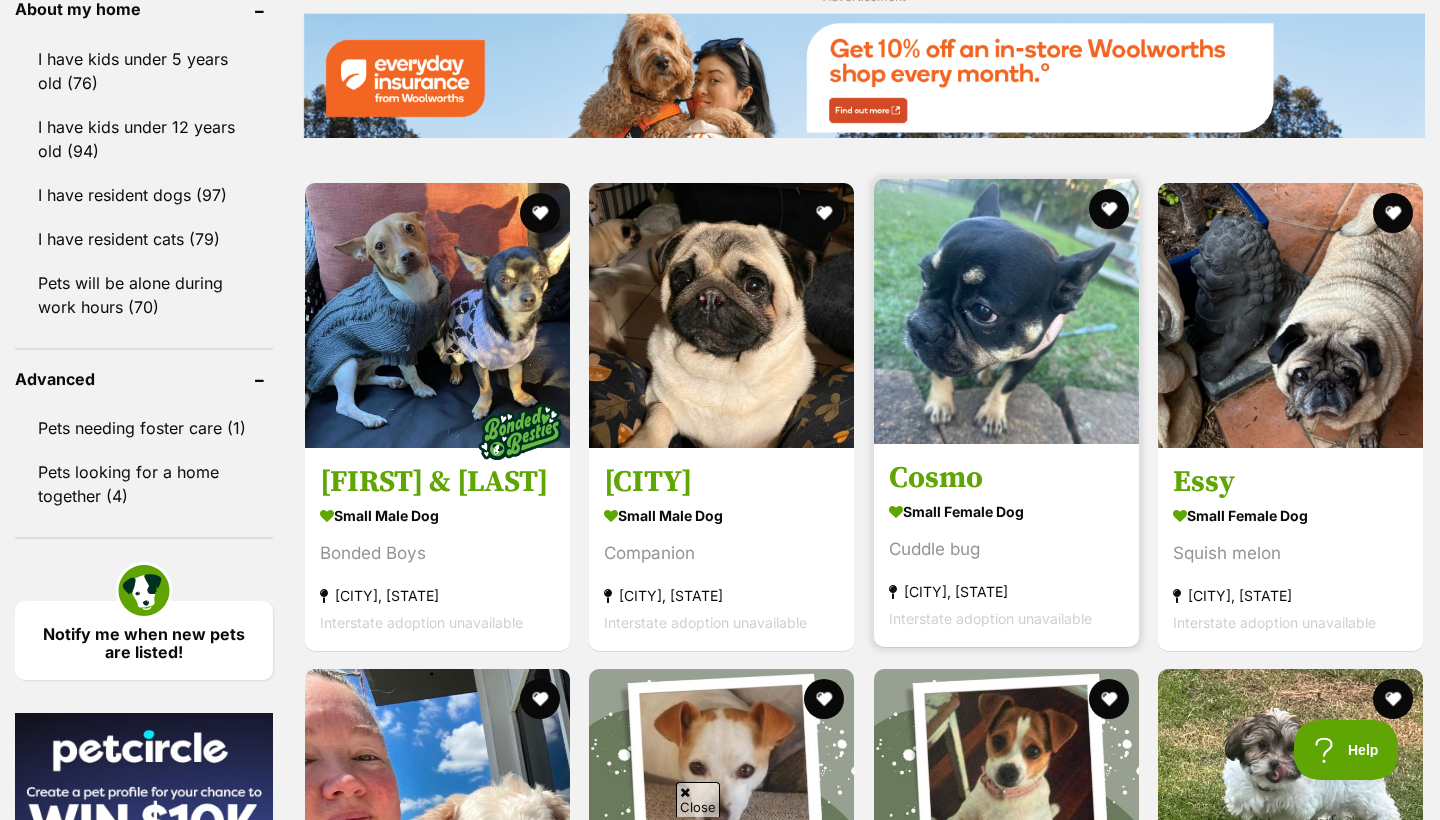 click at bounding box center [1006, 311] 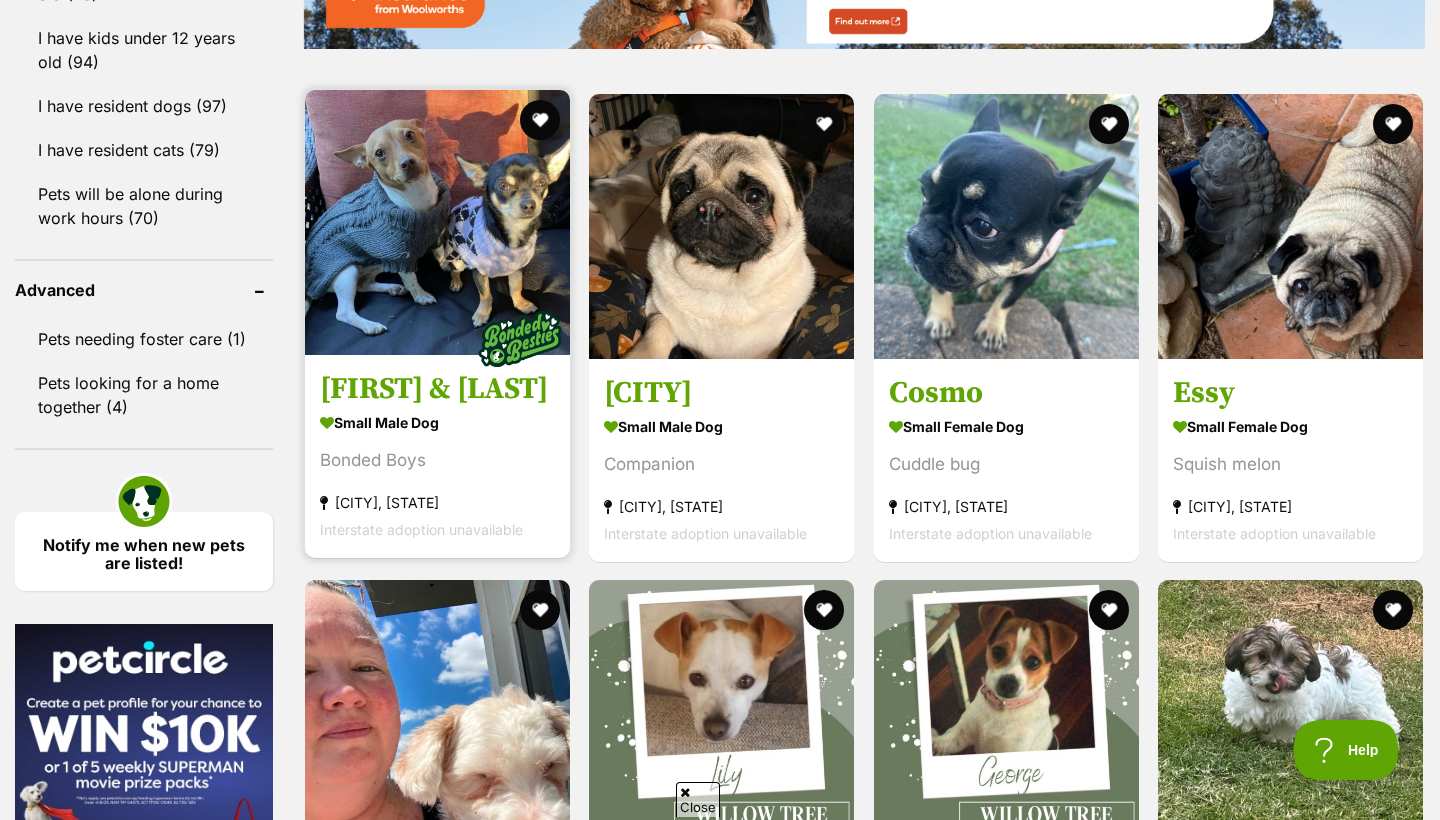 scroll, scrollTop: 2422, scrollLeft: 0, axis: vertical 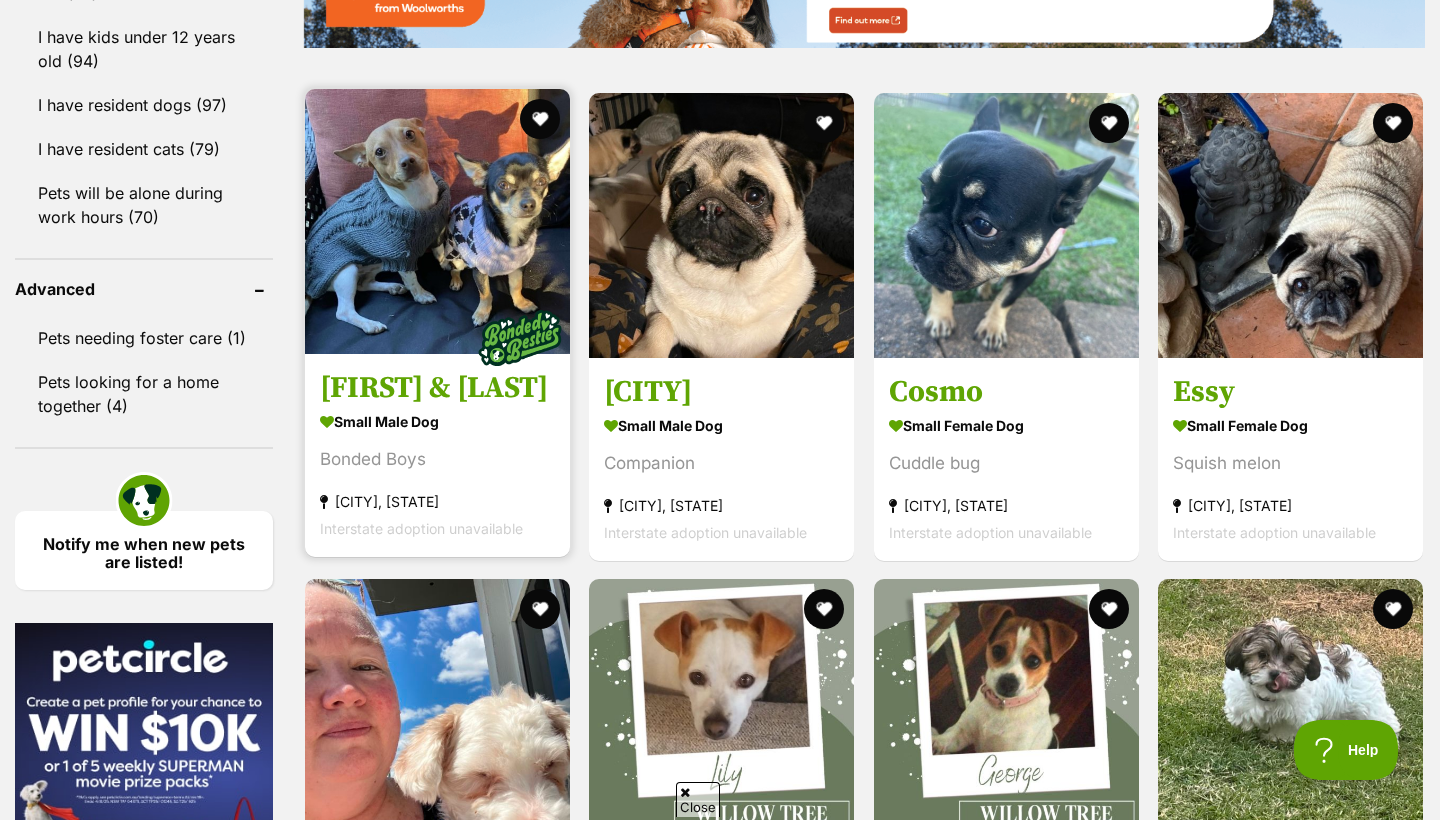 click at bounding box center (520, 337) 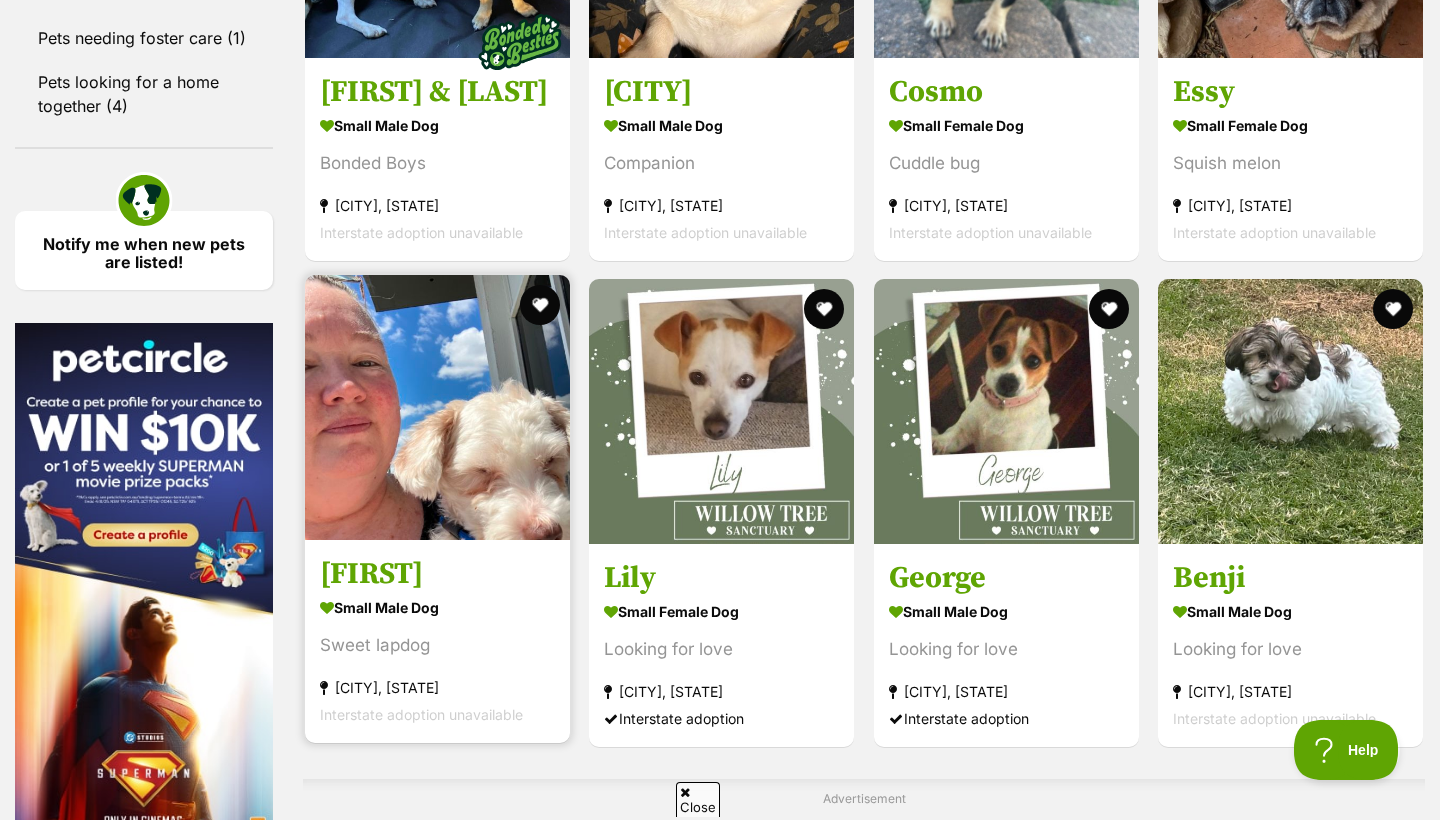 scroll, scrollTop: 2723, scrollLeft: 0, axis: vertical 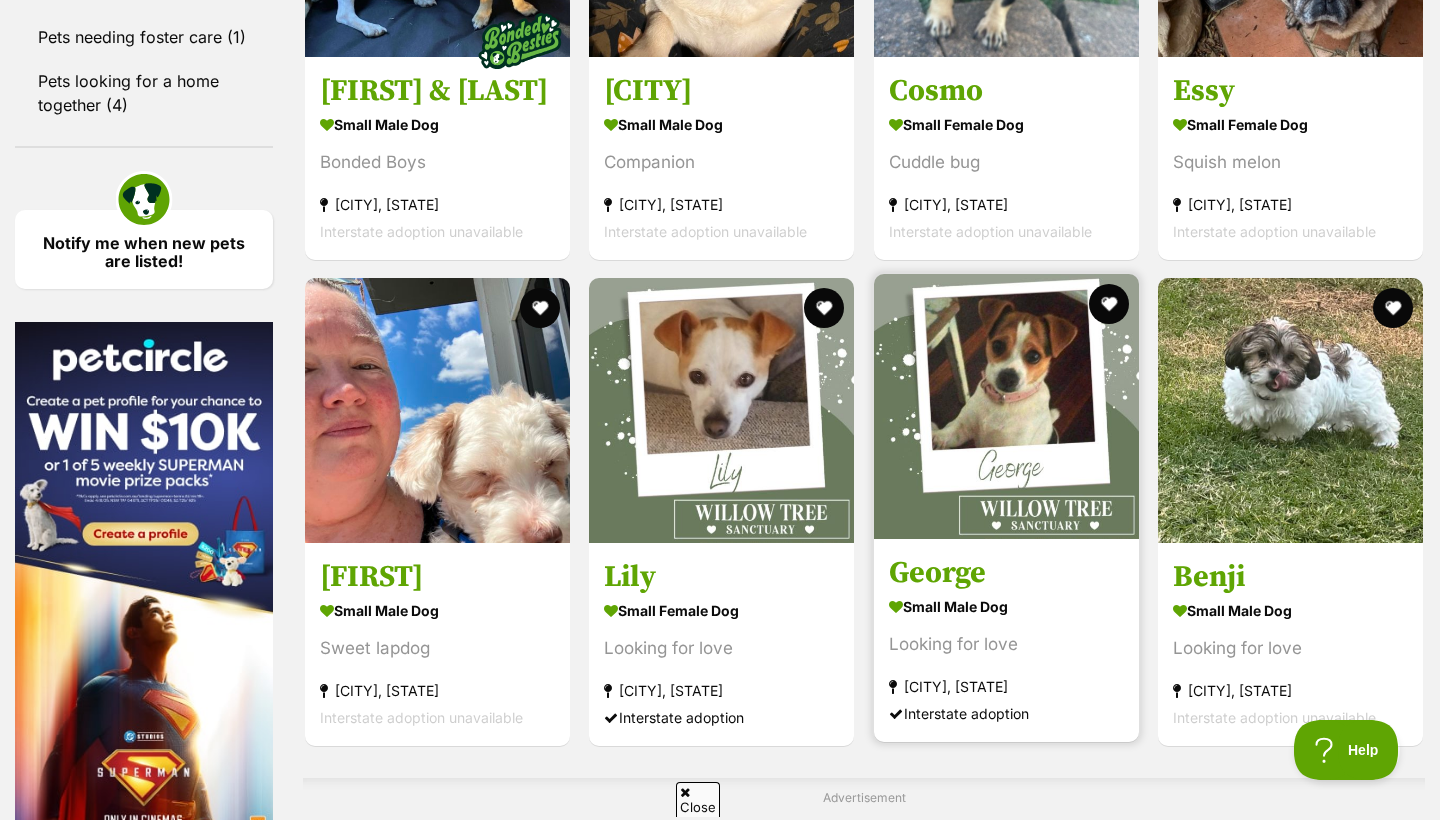 click at bounding box center [1006, 533] 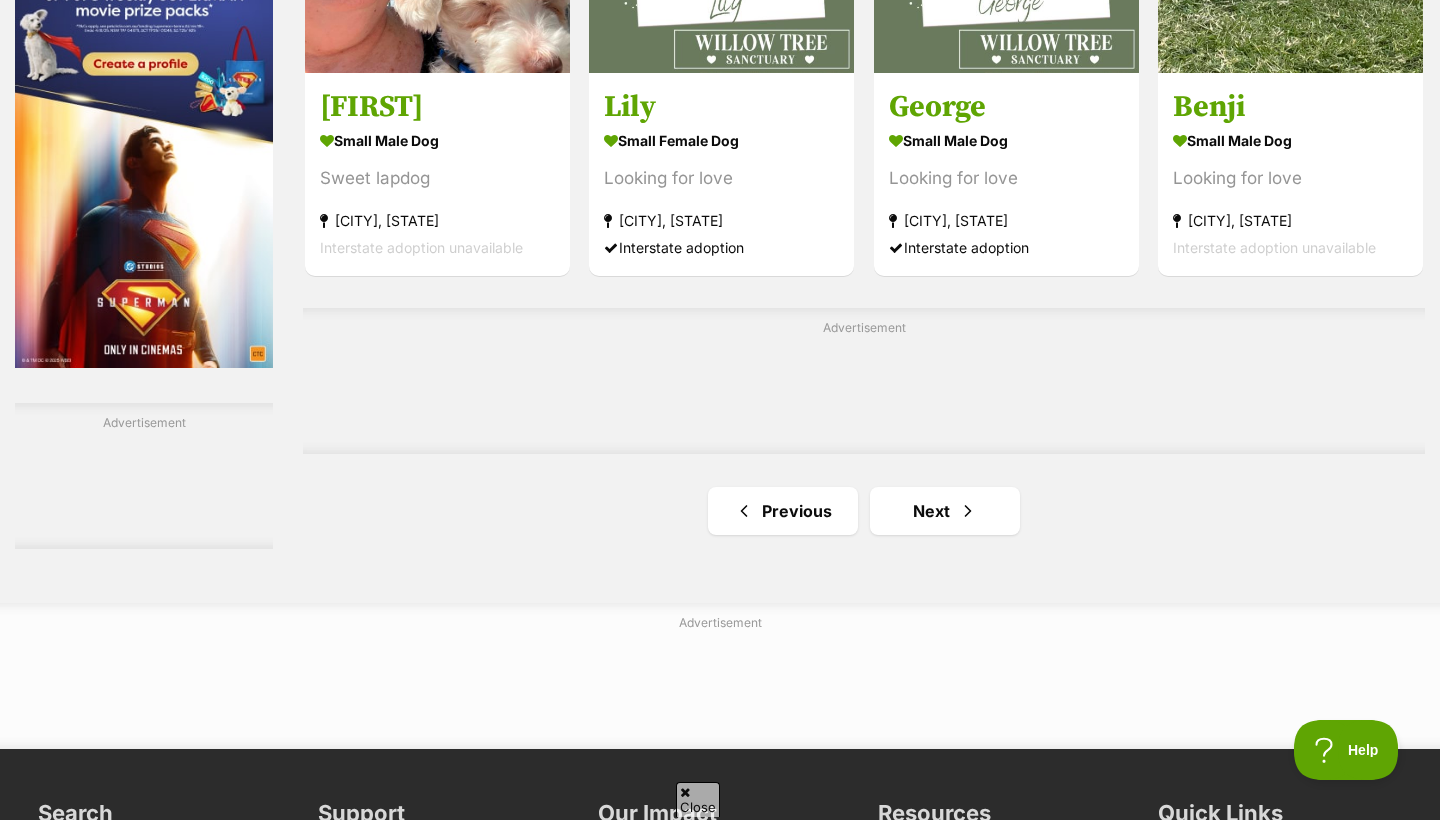 scroll, scrollTop: 3204, scrollLeft: 0, axis: vertical 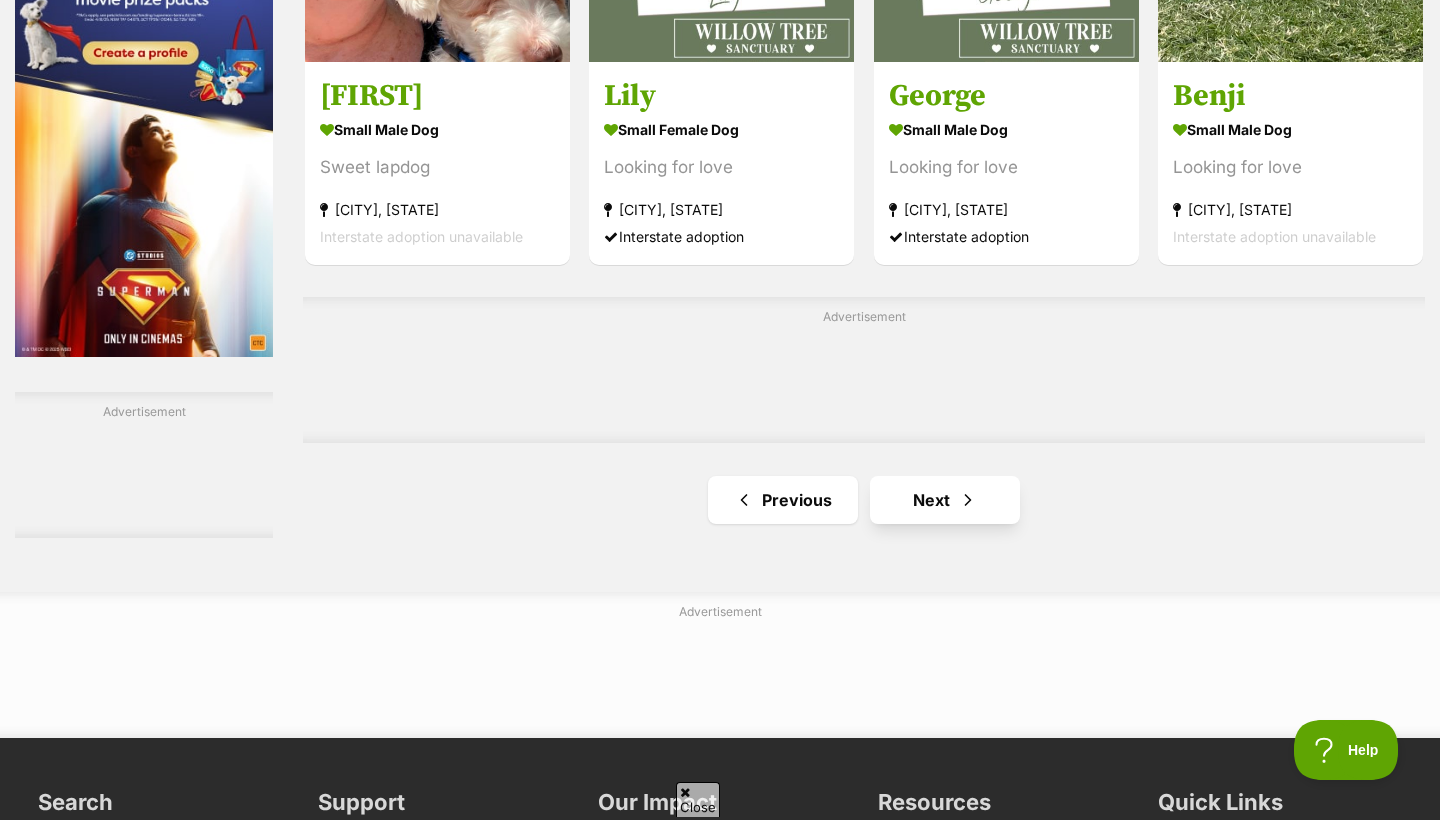 click on "Next" at bounding box center [945, 500] 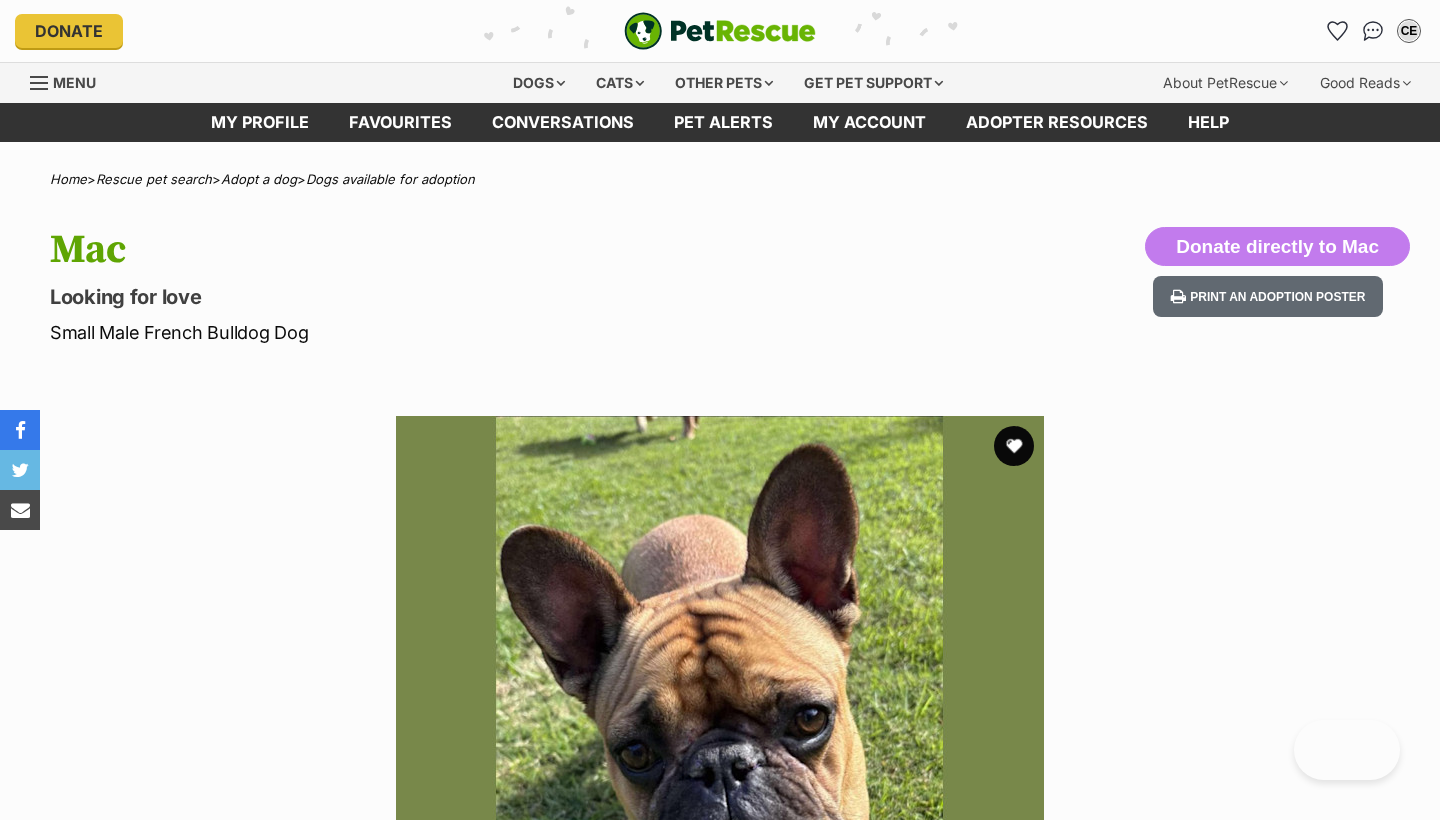 scroll, scrollTop: 0, scrollLeft: 0, axis: both 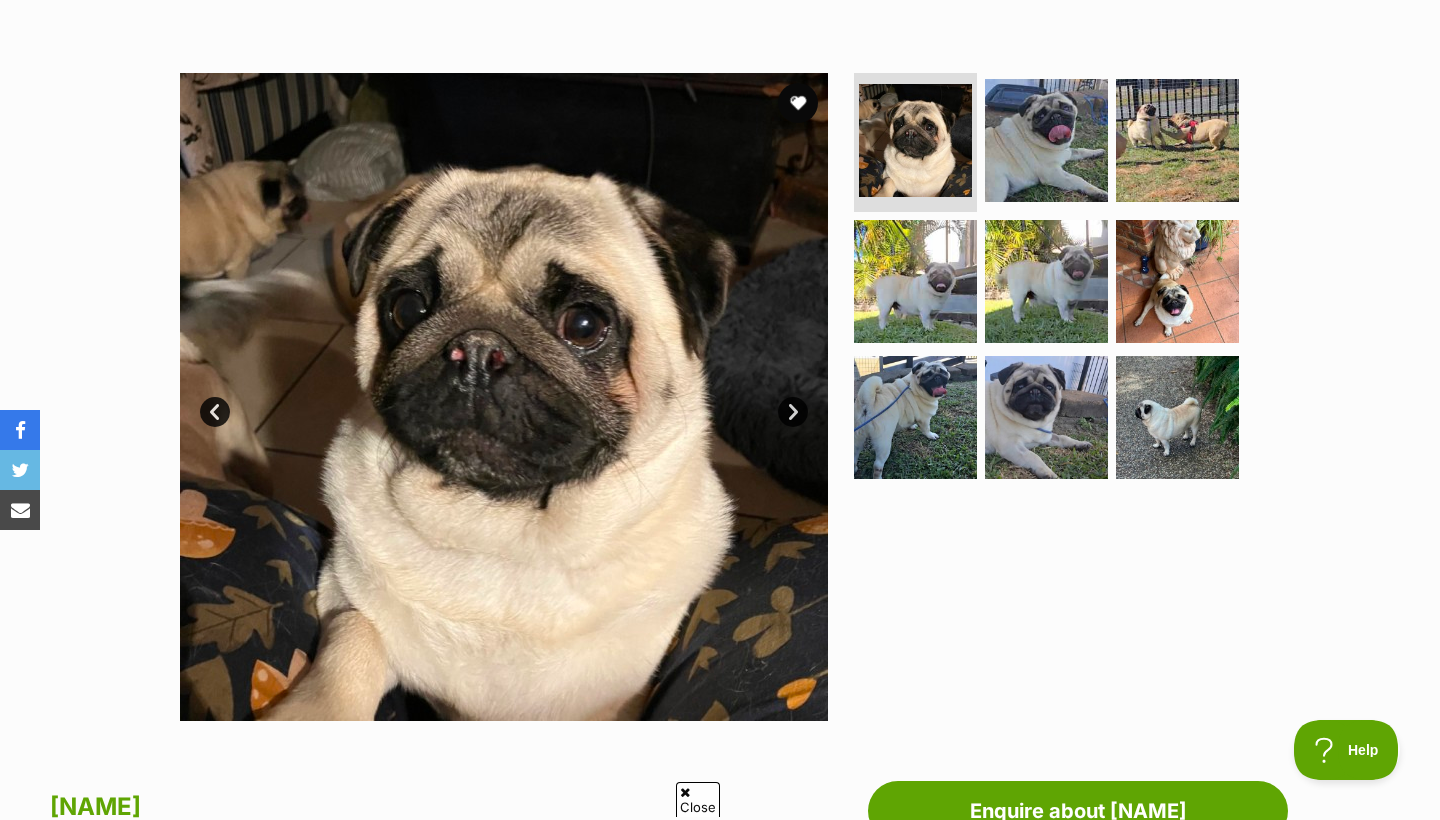 click on "Next" at bounding box center (793, 412) 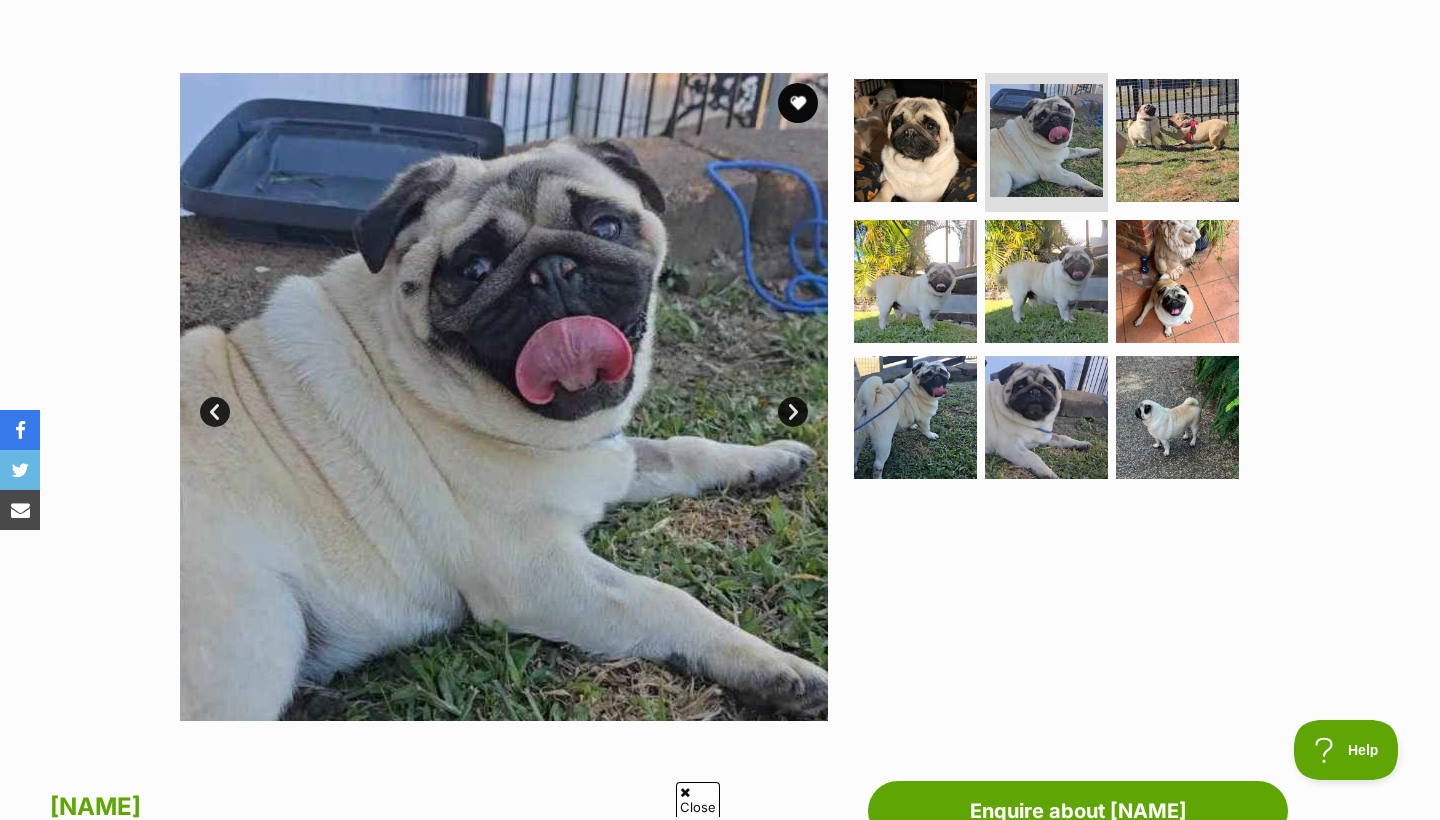 click on "Next" at bounding box center (793, 412) 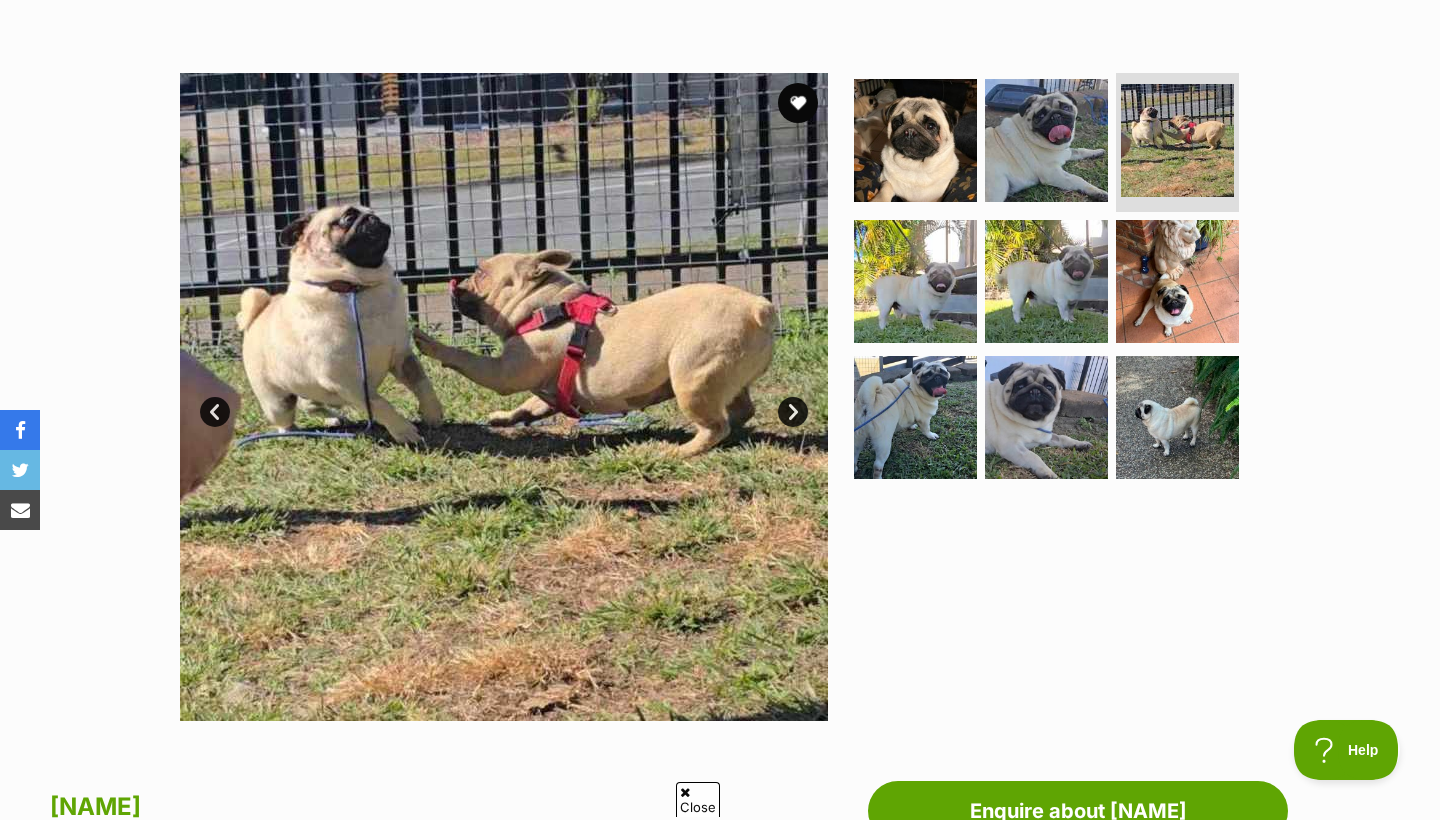 click on "Next" at bounding box center (793, 412) 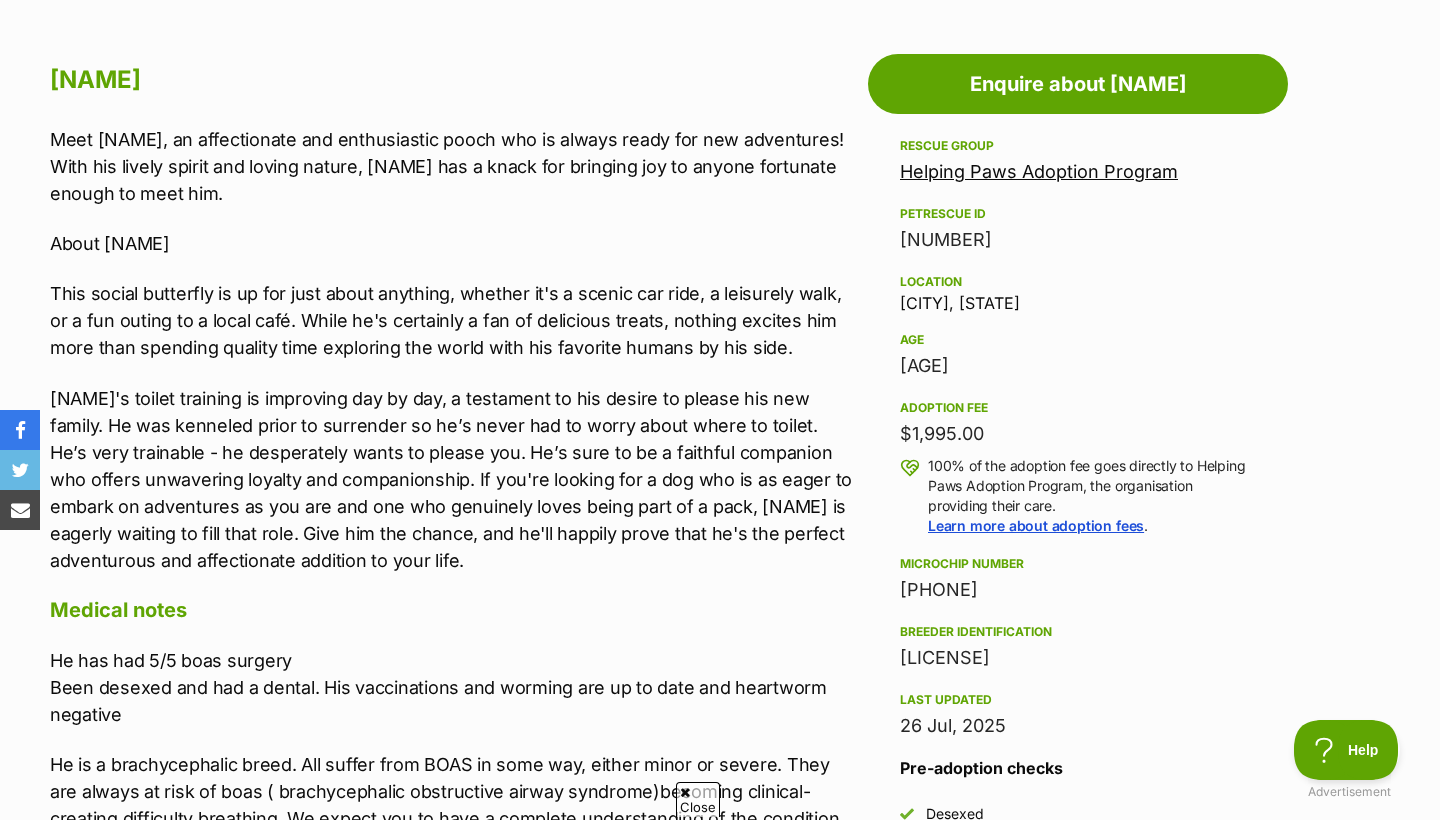 scroll, scrollTop: 1076, scrollLeft: 0, axis: vertical 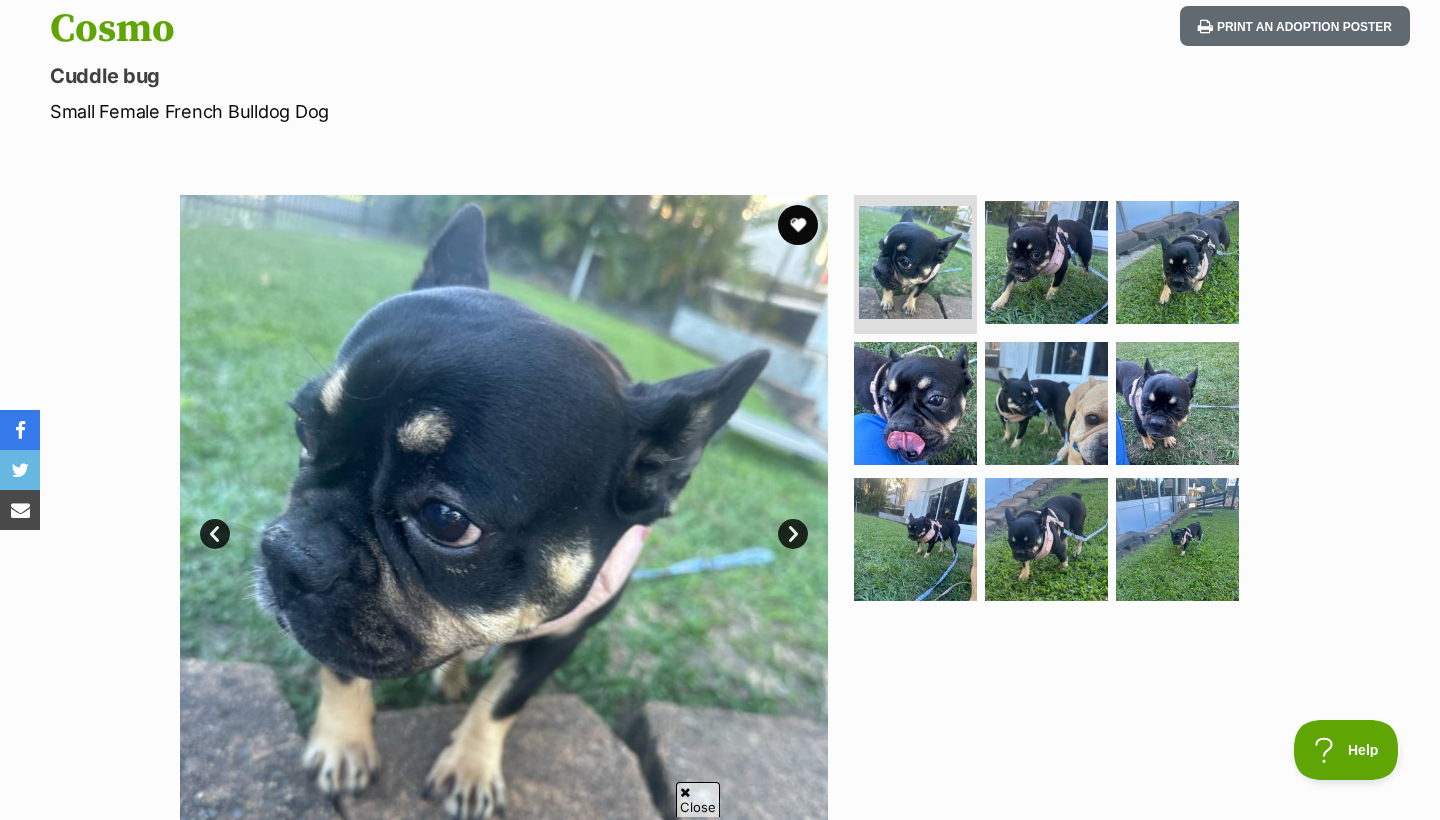 click on "Next" at bounding box center [793, 534] 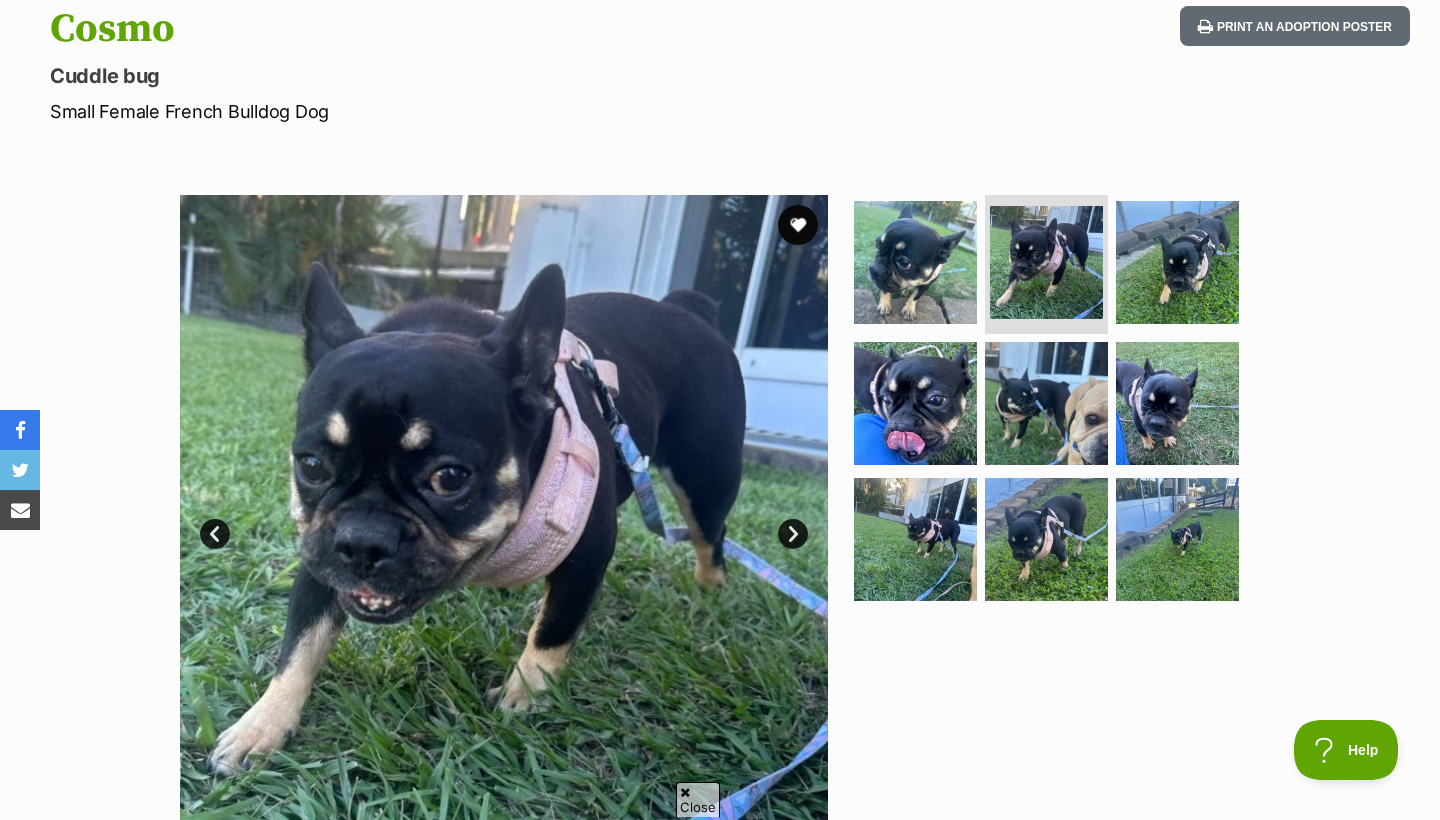 click on "Next" at bounding box center (793, 534) 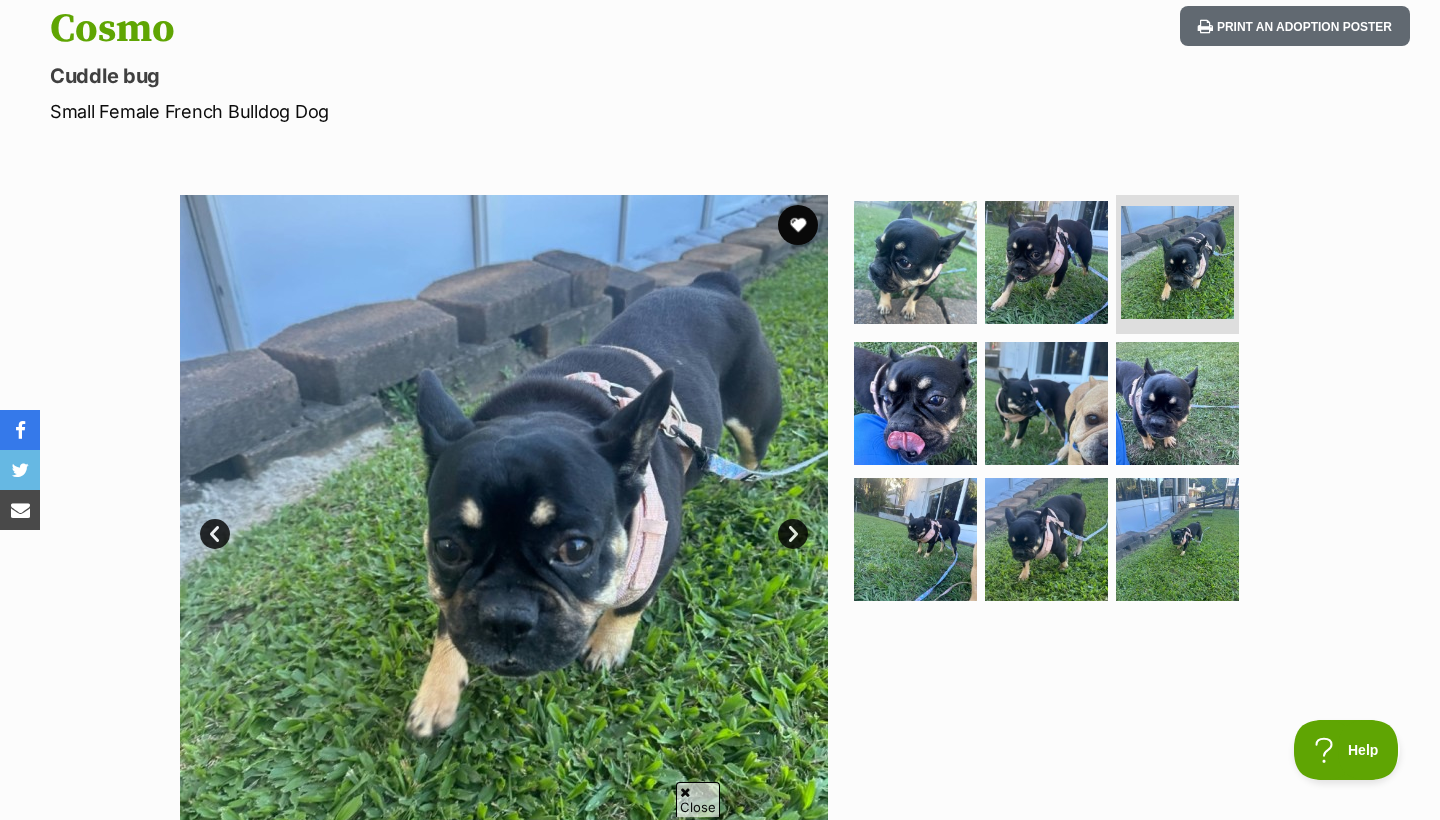 click on "Next" at bounding box center [793, 534] 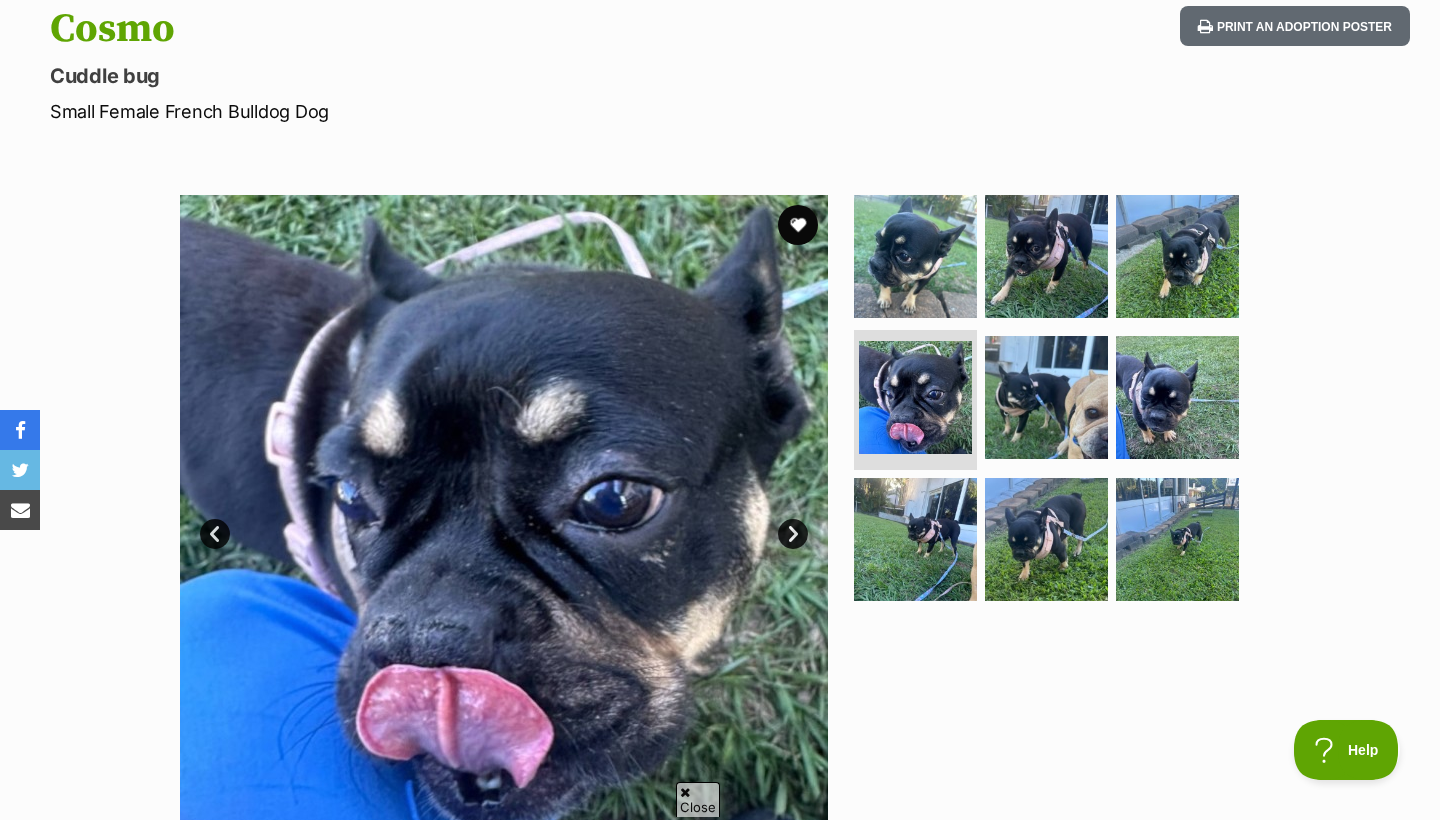 click on "Next" at bounding box center (793, 534) 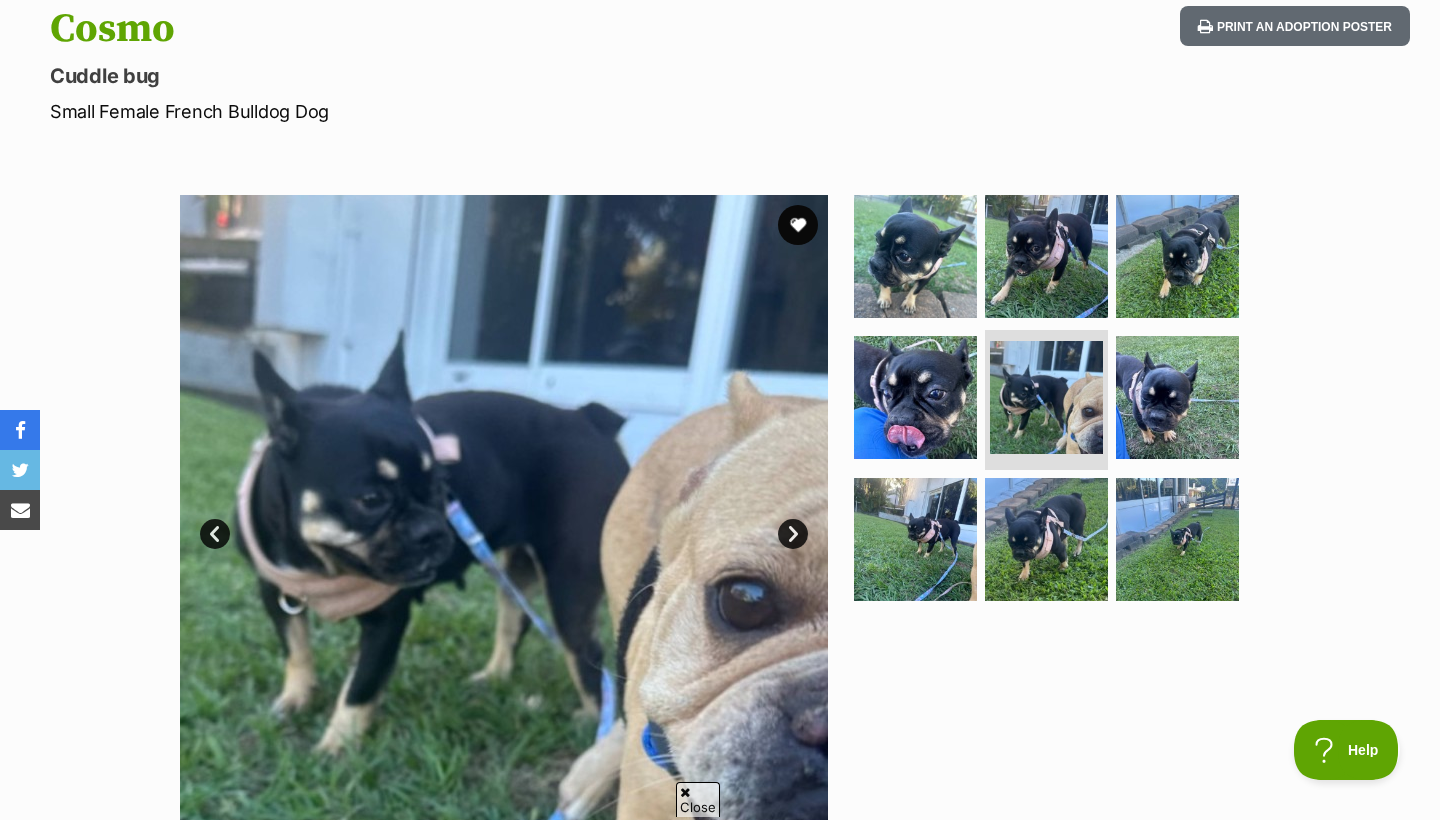 click on "Next" at bounding box center [793, 534] 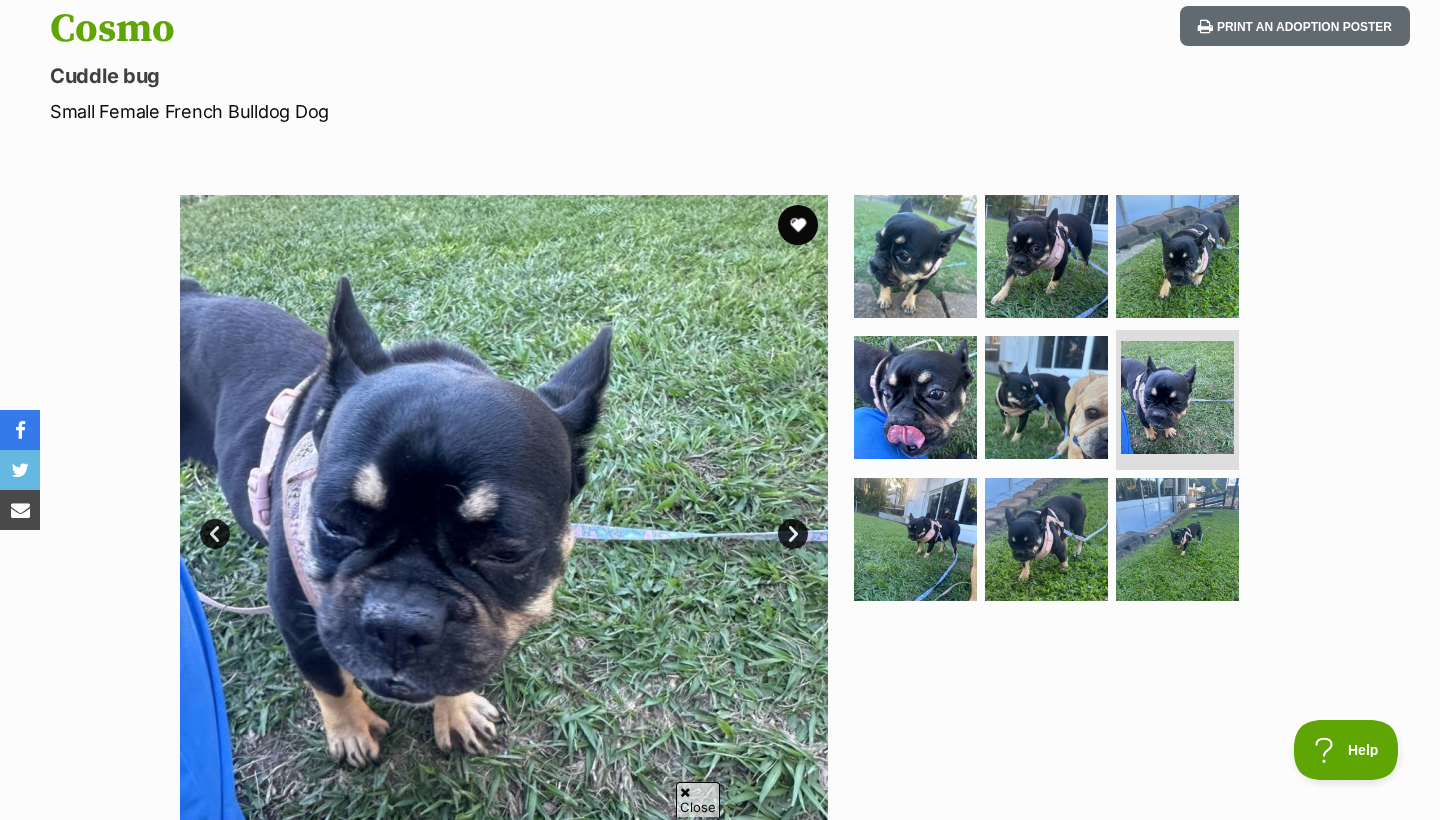 click on "Next" at bounding box center (793, 534) 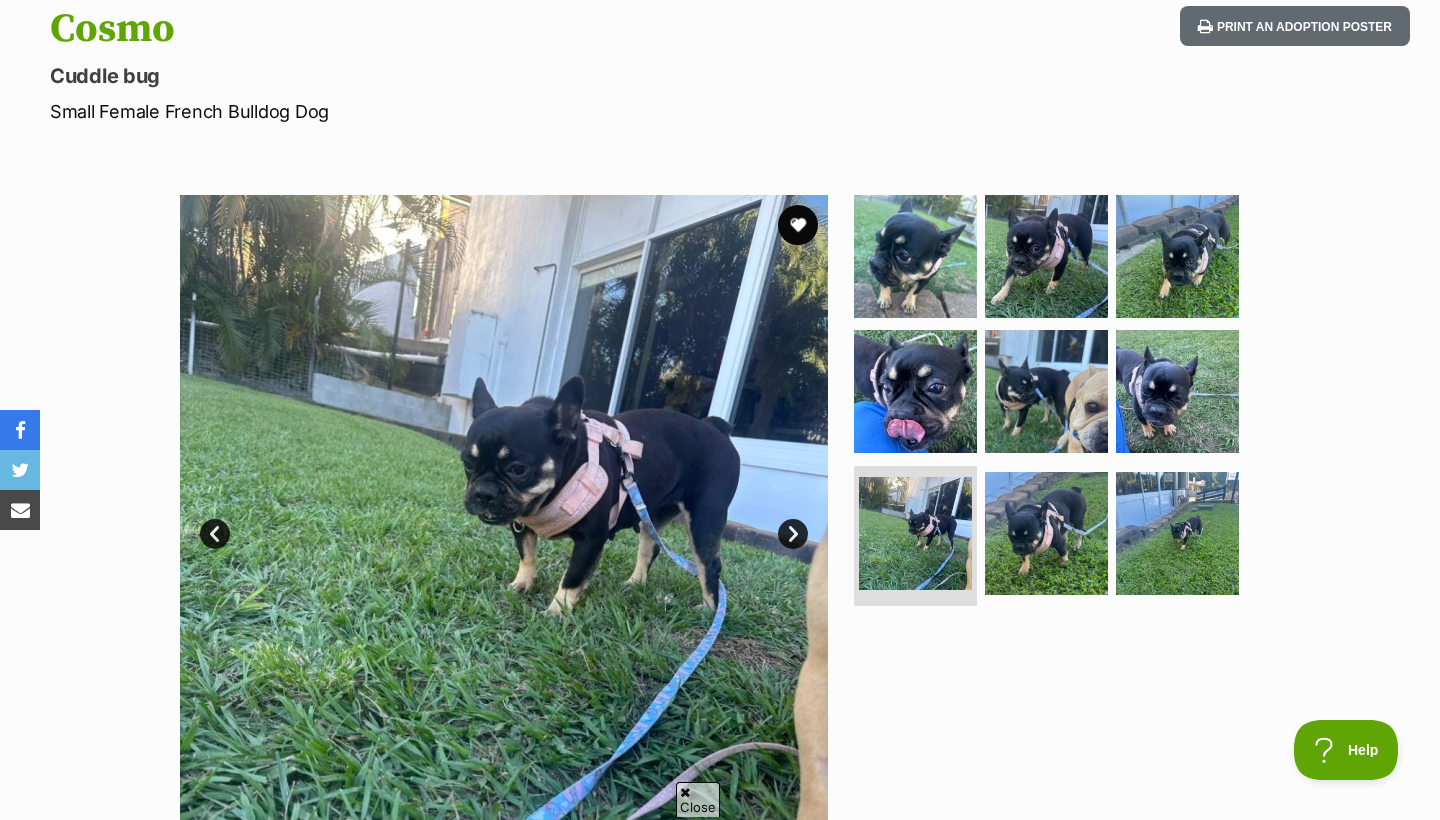 click on "Next" at bounding box center [793, 534] 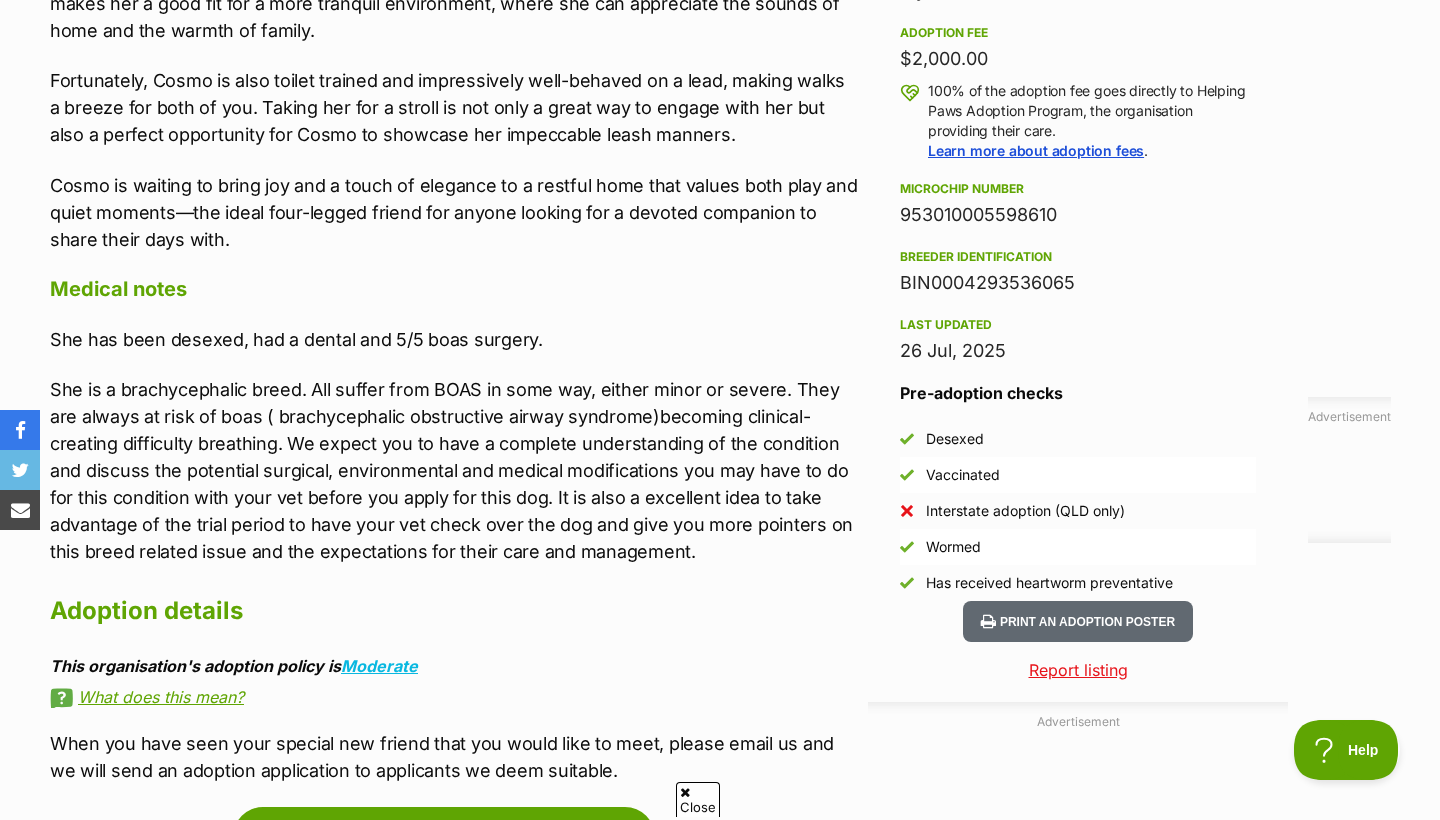 scroll, scrollTop: 1444, scrollLeft: 0, axis: vertical 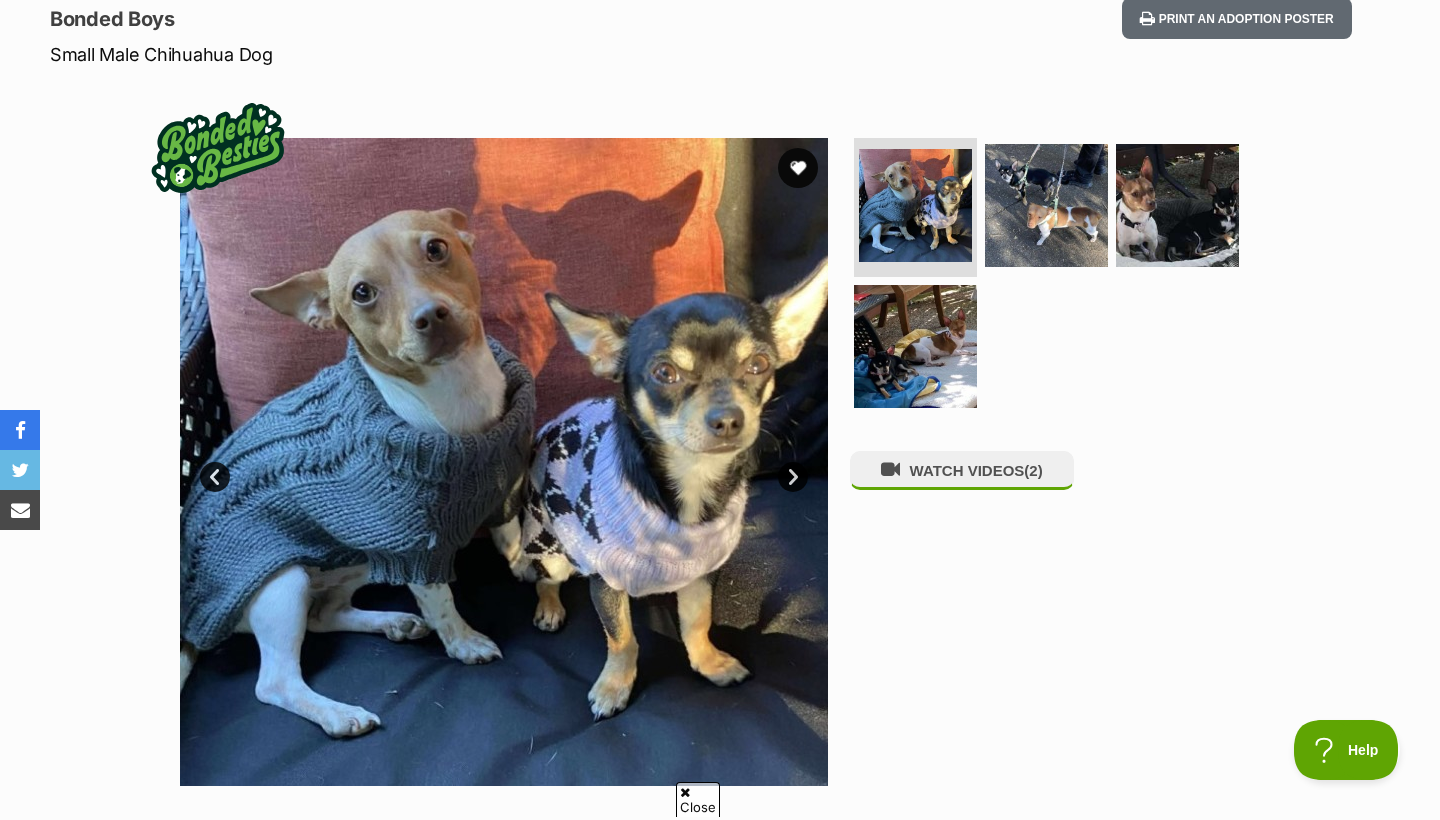 click on "Next" at bounding box center (793, 477) 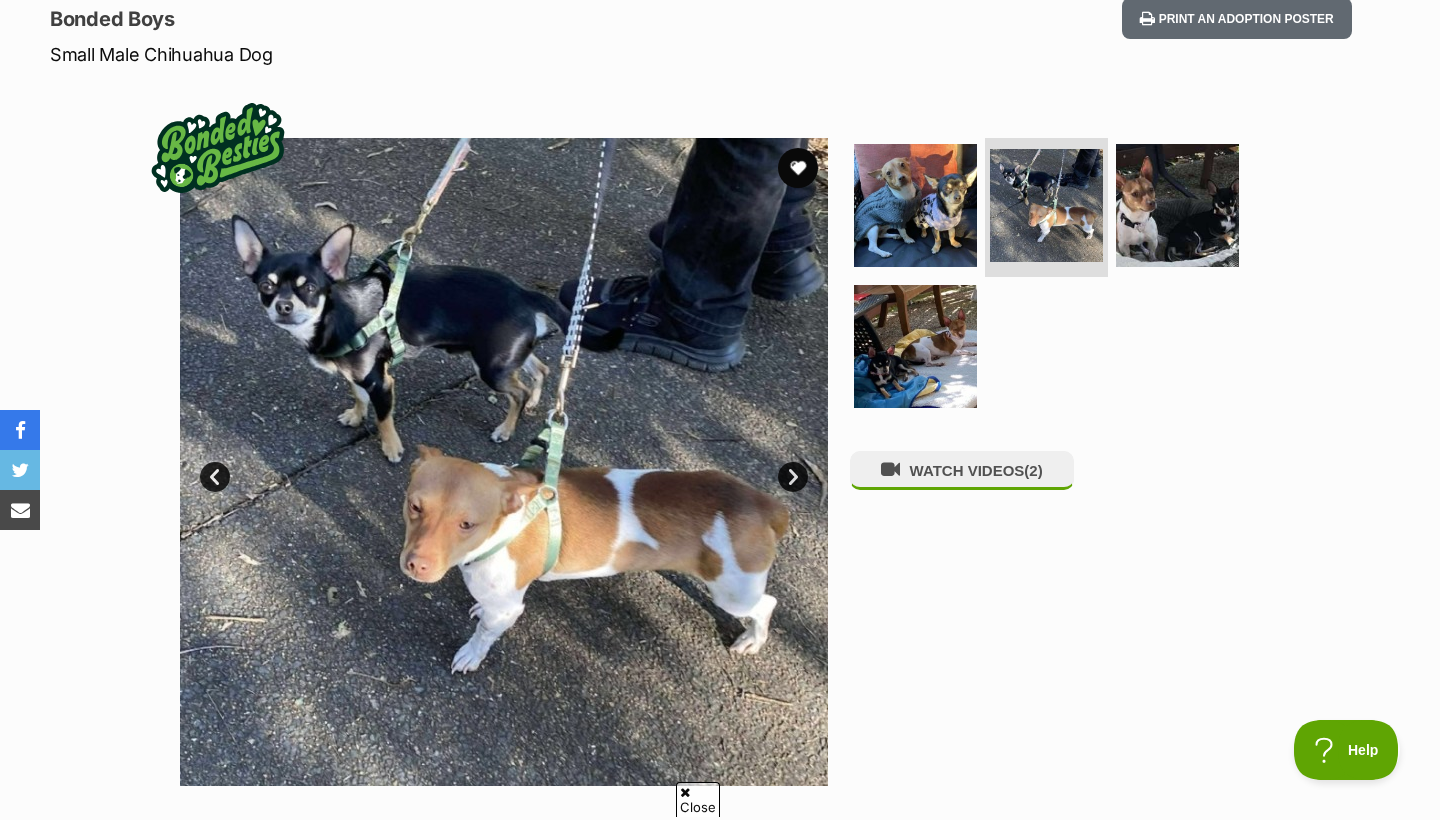 click on "Next" at bounding box center (793, 477) 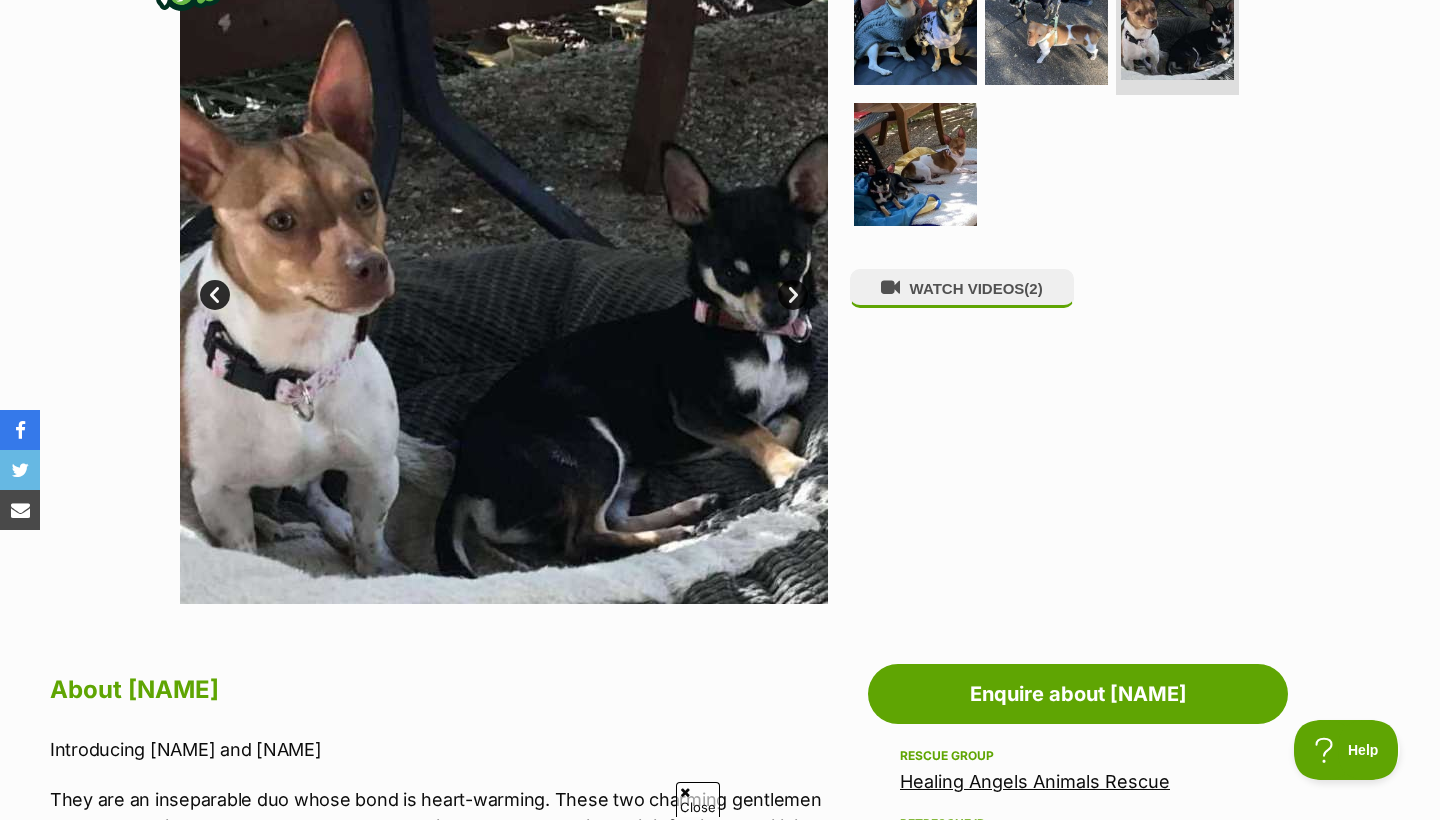 scroll, scrollTop: 418, scrollLeft: 0, axis: vertical 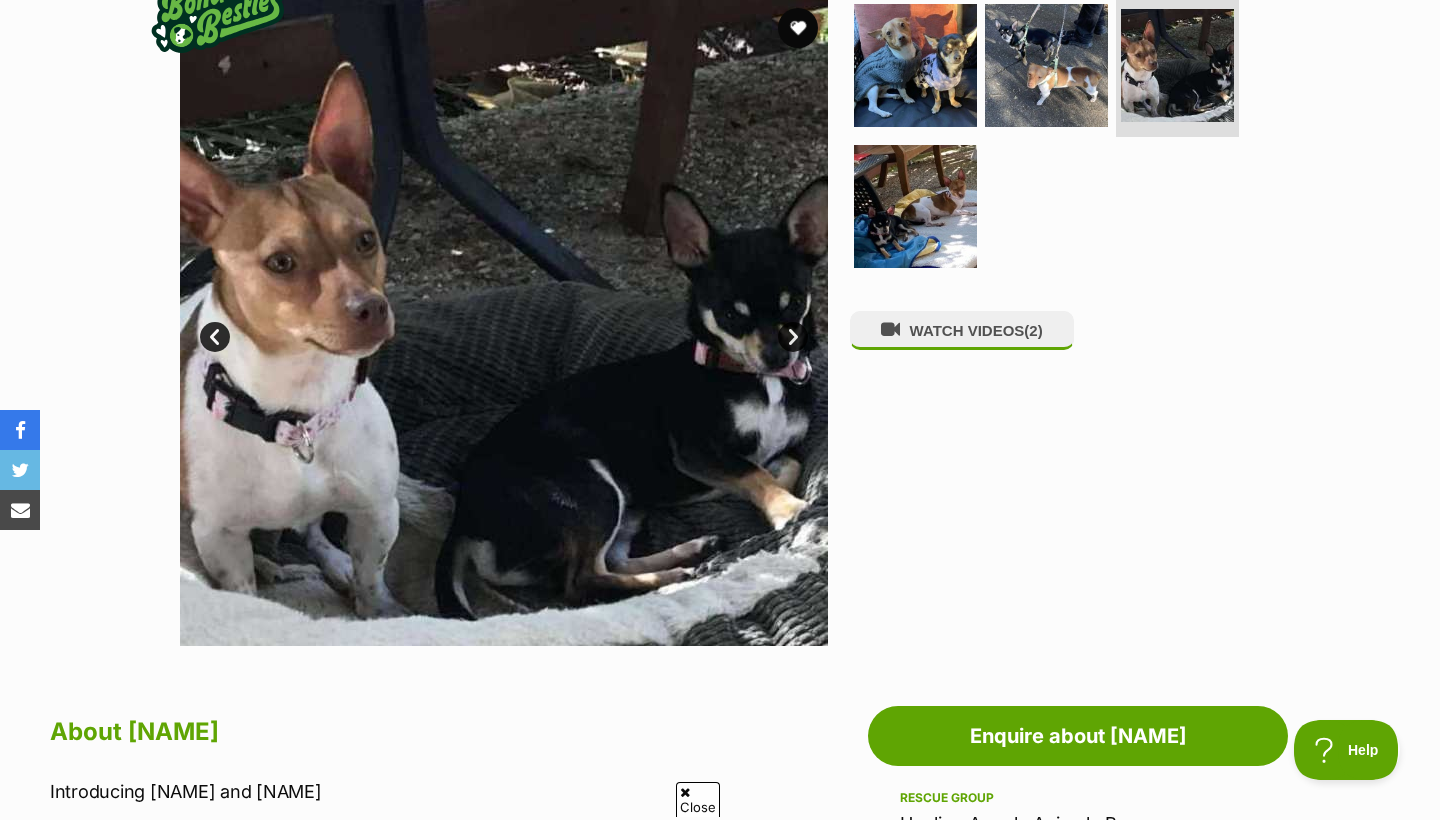 click on "Next" at bounding box center (793, 337) 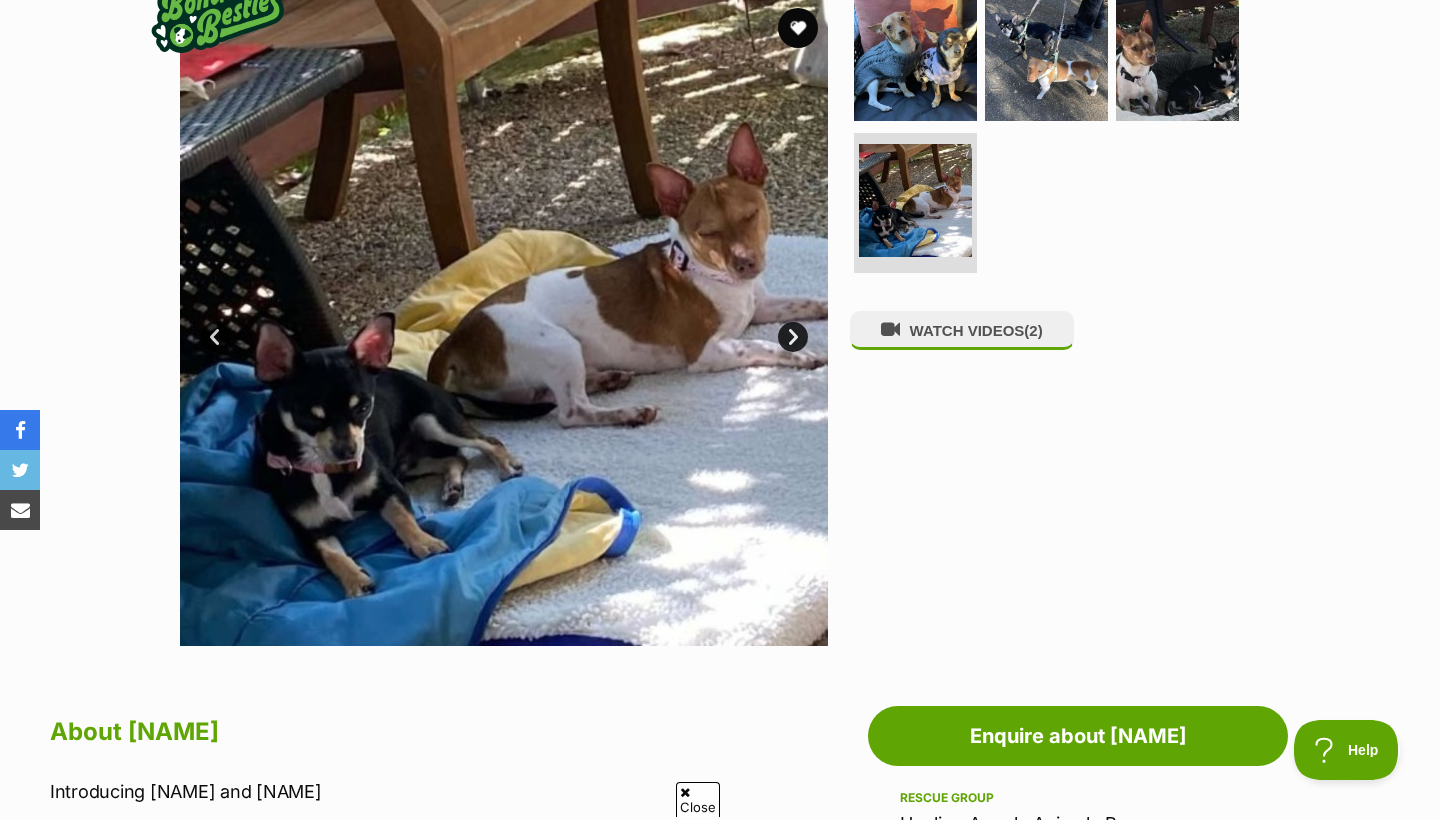 click on "Next" at bounding box center [793, 337] 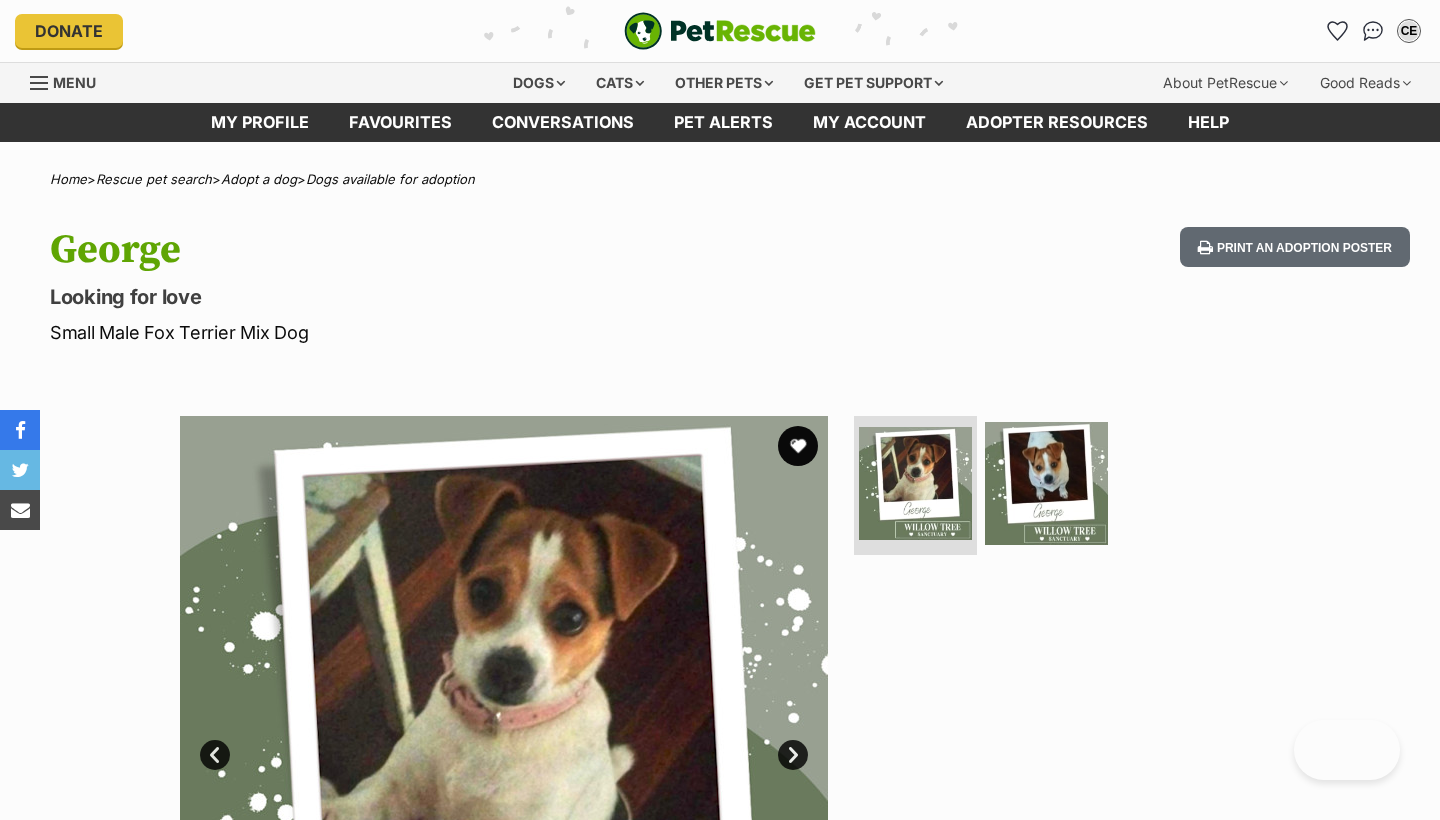 scroll, scrollTop: 0, scrollLeft: 0, axis: both 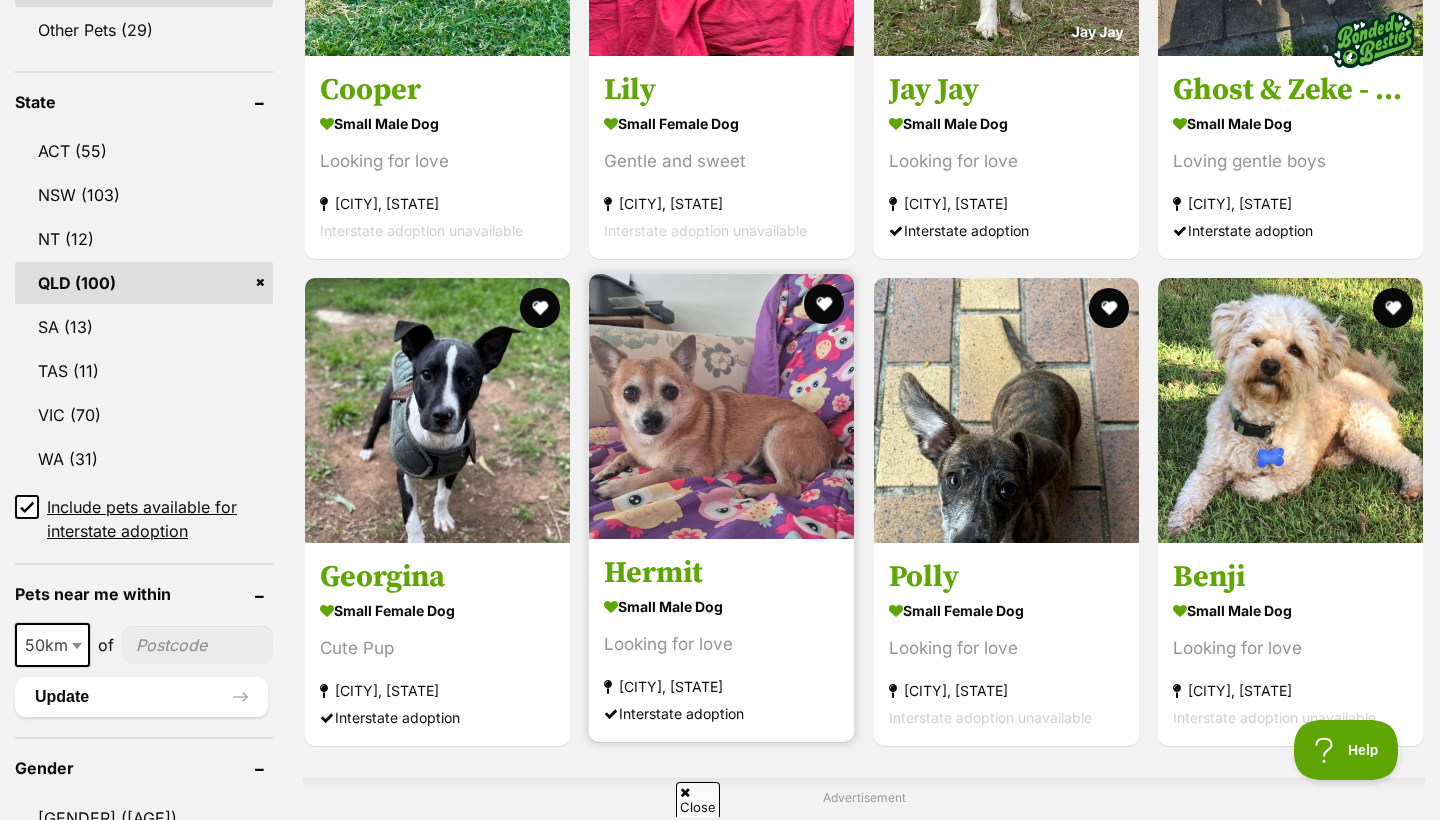 click at bounding box center [721, 406] 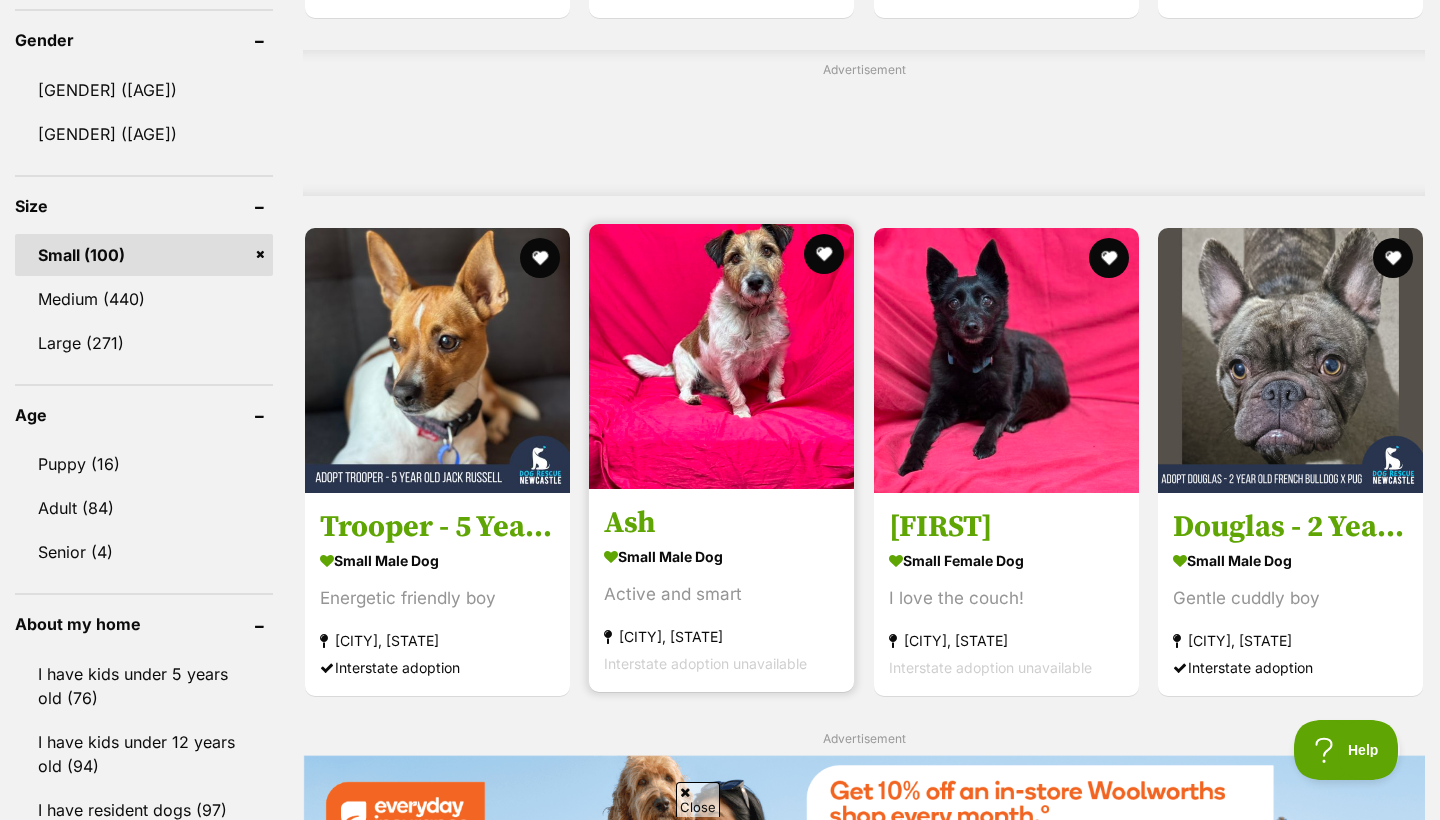 scroll, scrollTop: 1719, scrollLeft: 0, axis: vertical 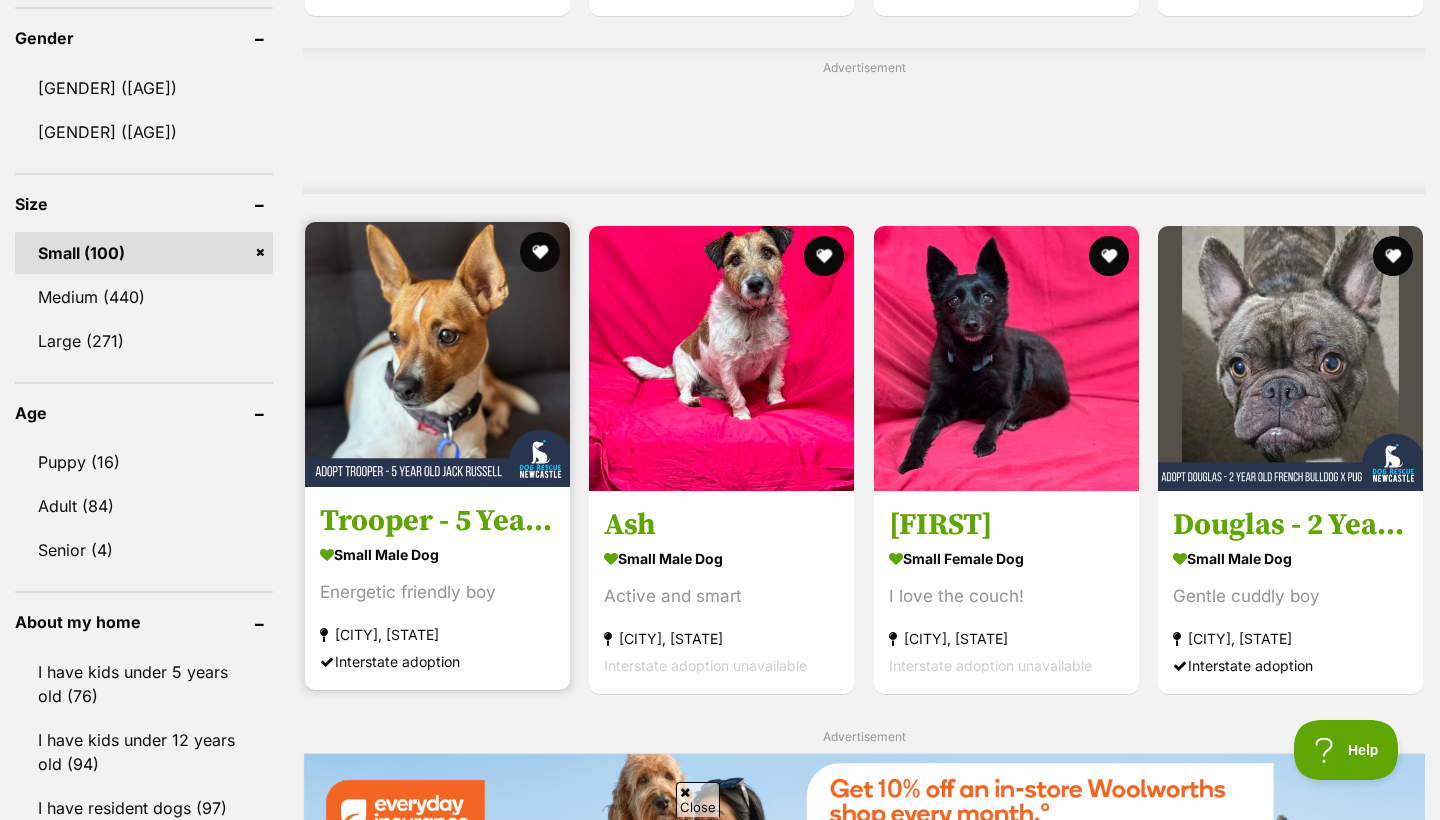 click at bounding box center (437, 354) 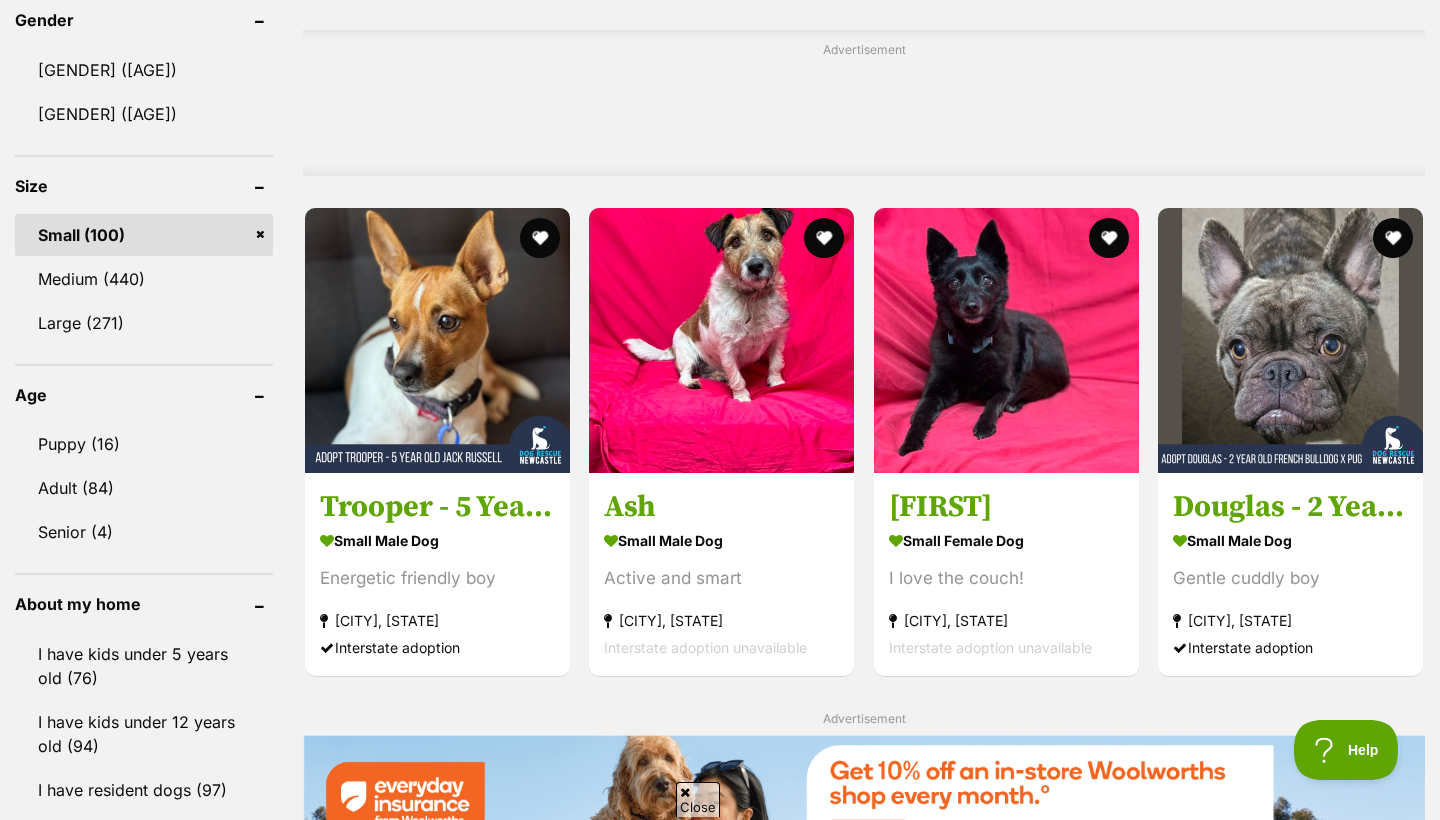 scroll, scrollTop: 1739, scrollLeft: 0, axis: vertical 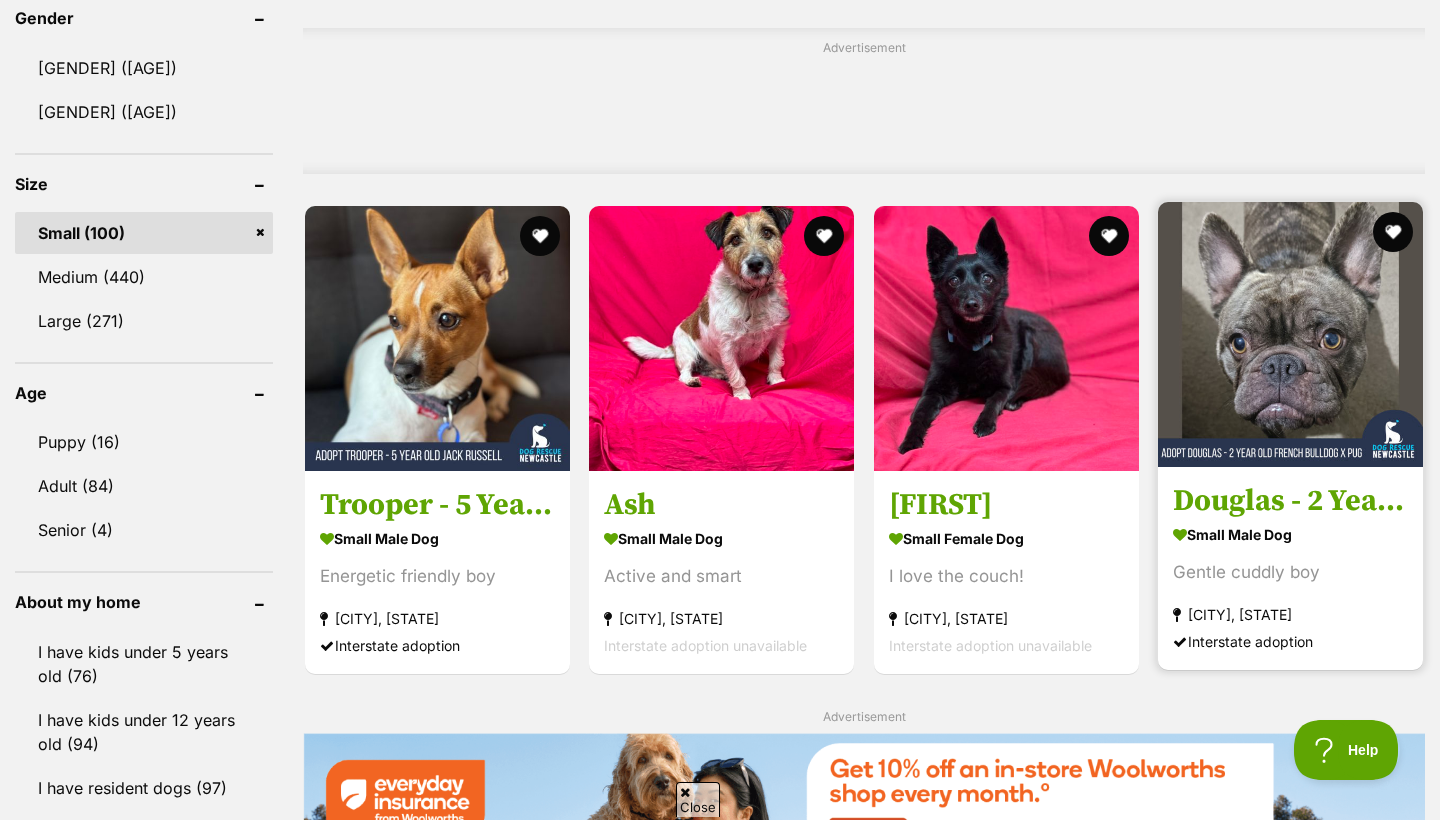 click at bounding box center (1290, 334) 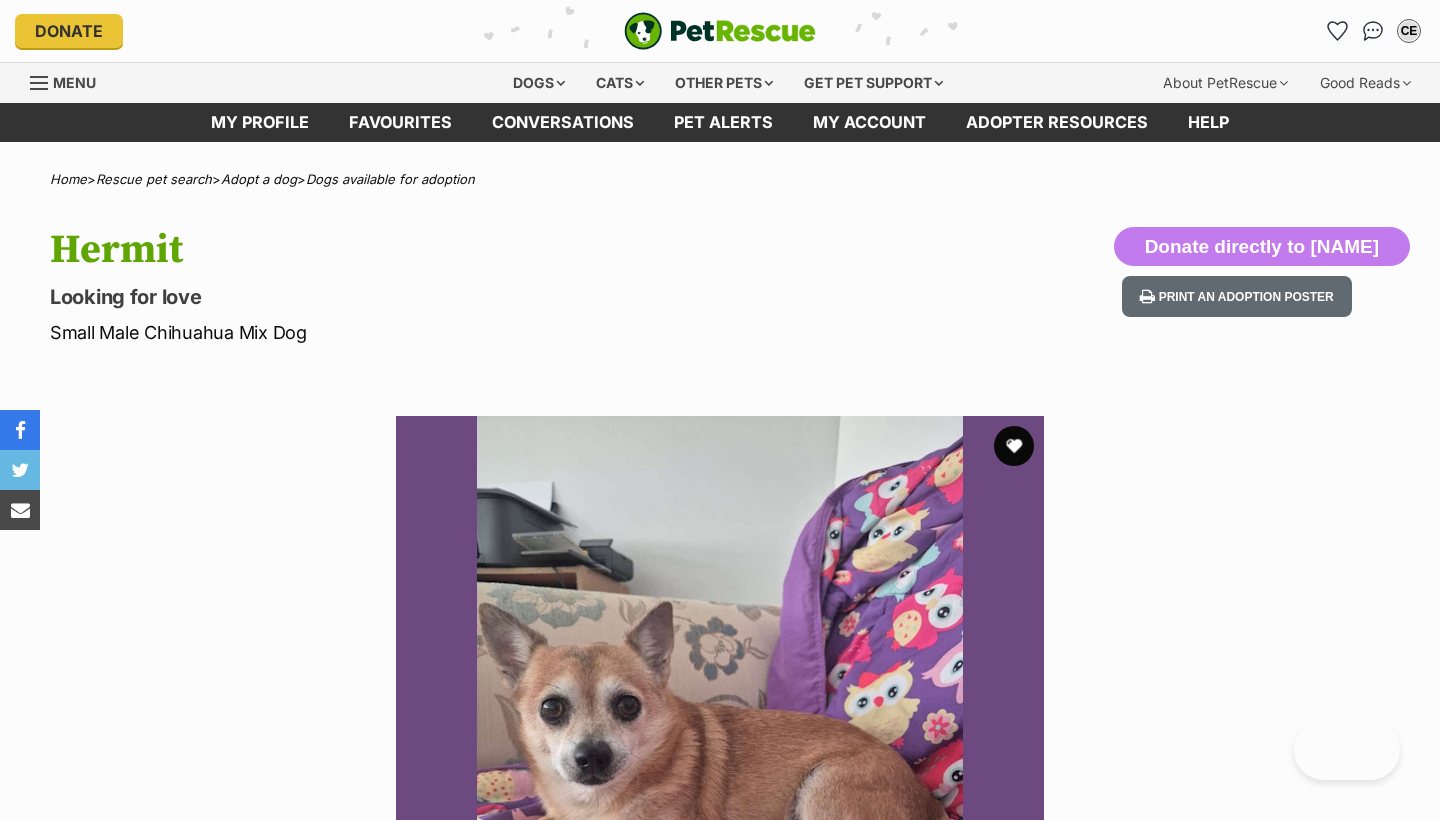 scroll, scrollTop: 0, scrollLeft: 0, axis: both 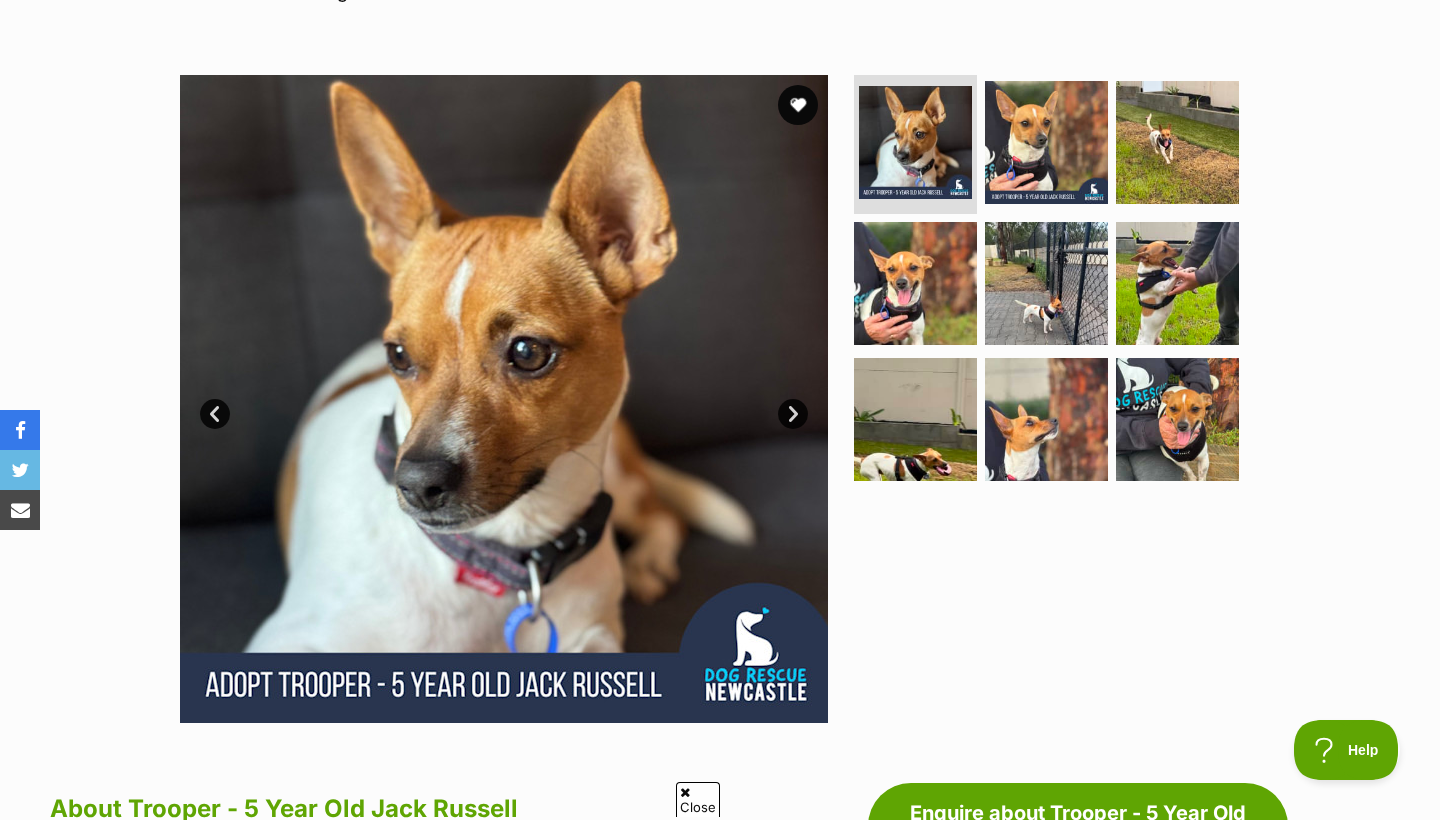 click on "Next" at bounding box center [793, 414] 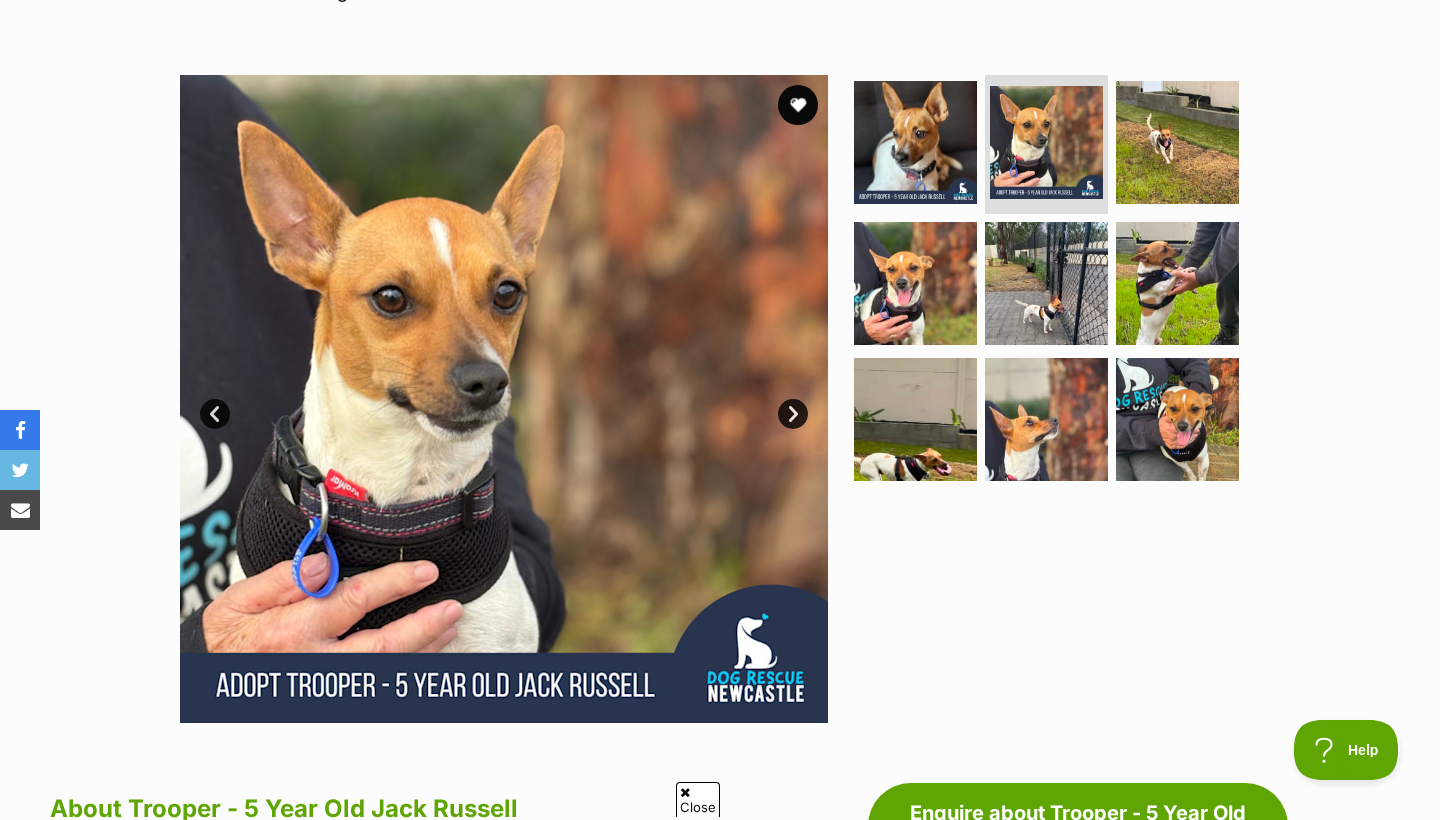 click on "Next" at bounding box center [793, 414] 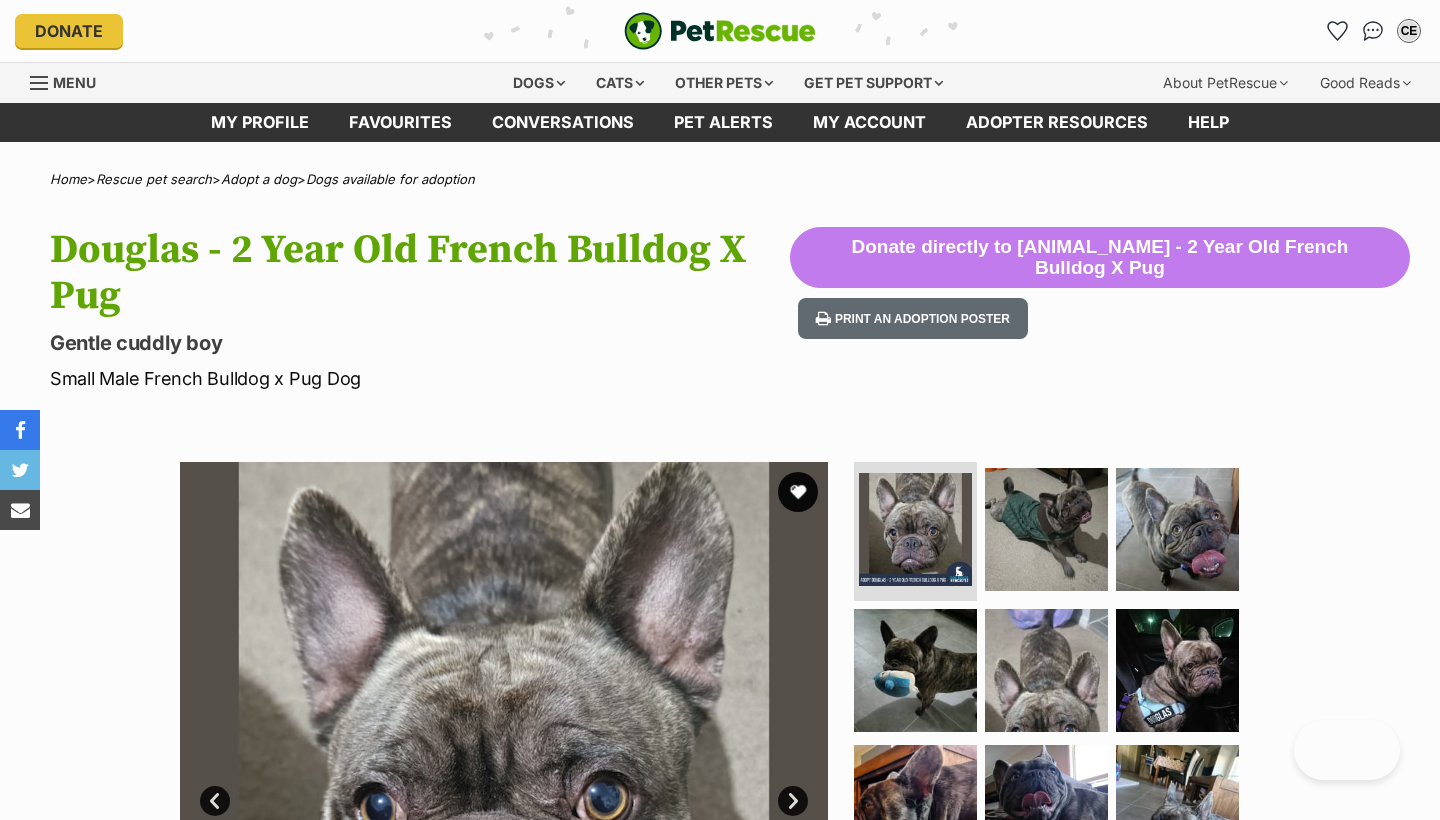 scroll, scrollTop: 0, scrollLeft: 0, axis: both 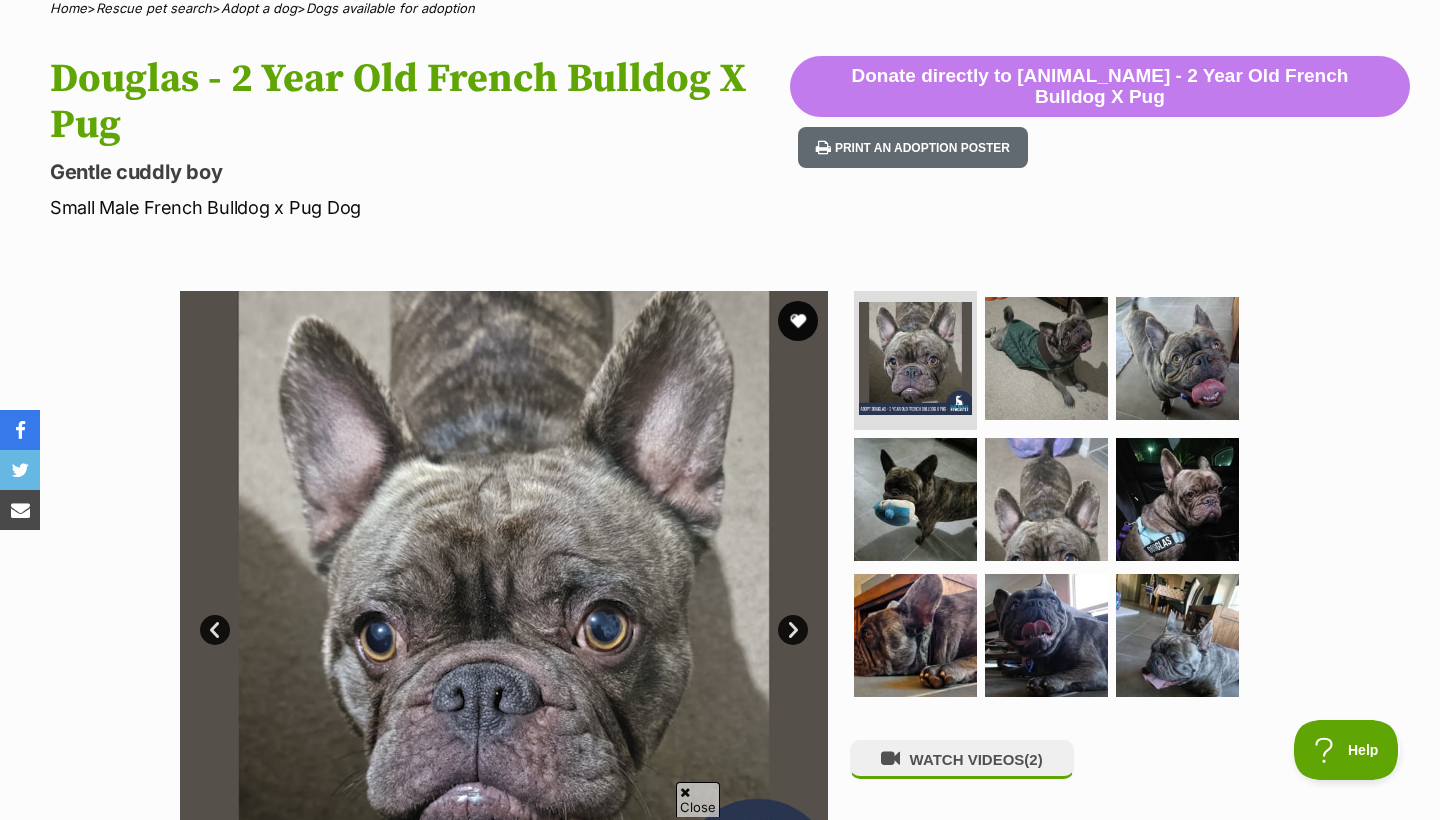 click on "Next" at bounding box center [793, 630] 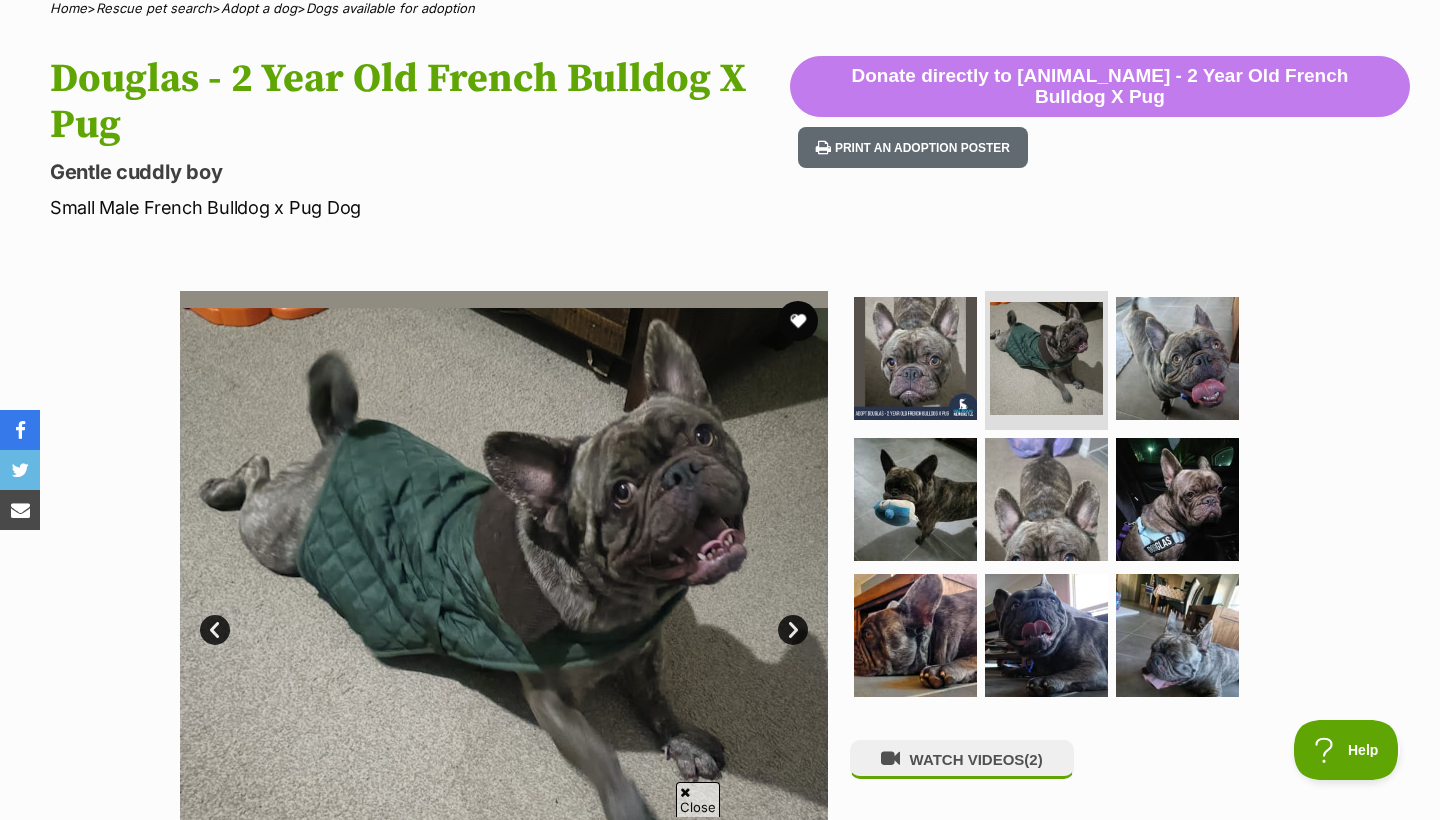 click on "Next" at bounding box center (793, 630) 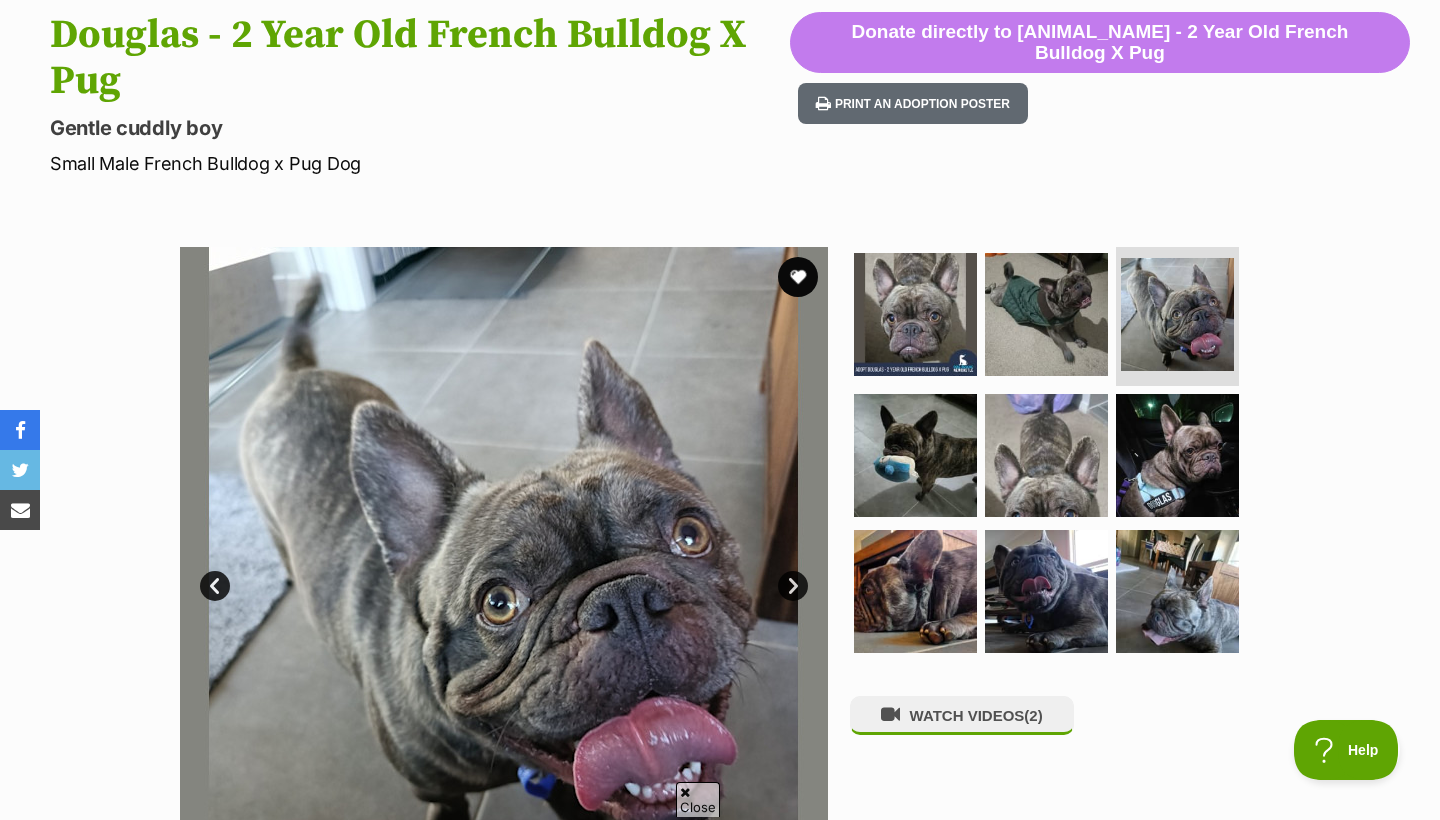 scroll, scrollTop: 232, scrollLeft: 0, axis: vertical 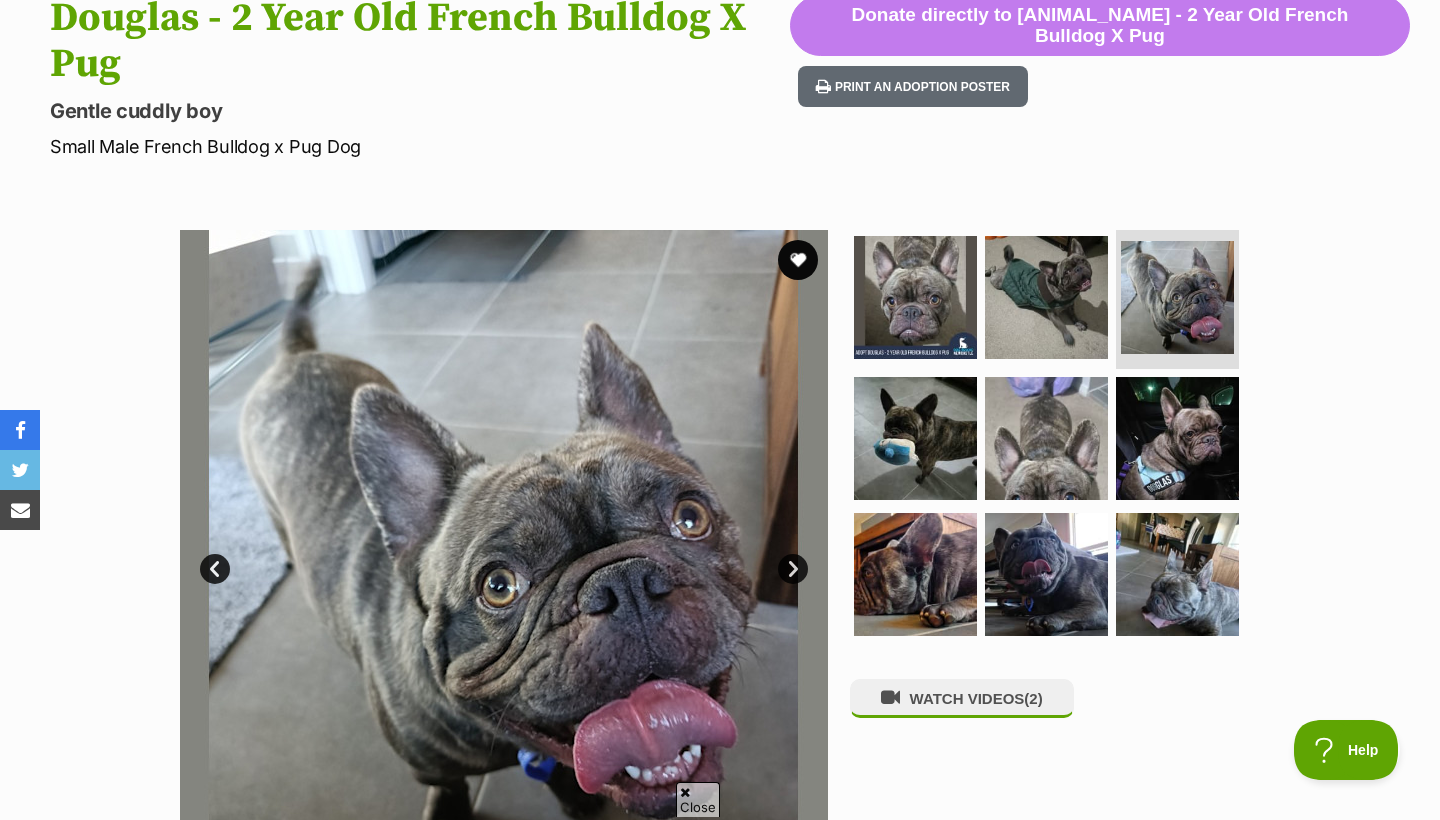 click on "Next" at bounding box center (793, 569) 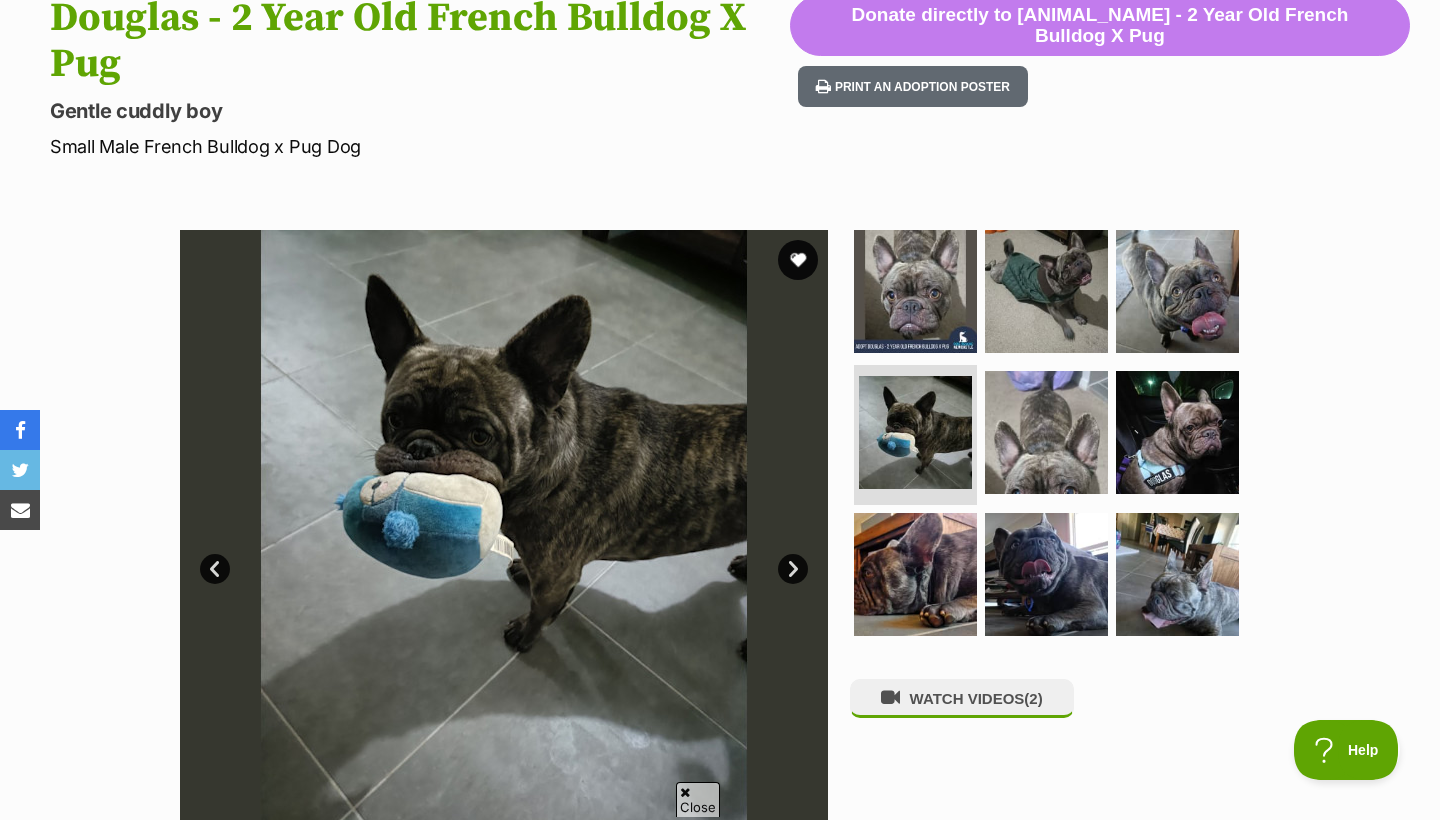 click on "Next" at bounding box center [793, 569] 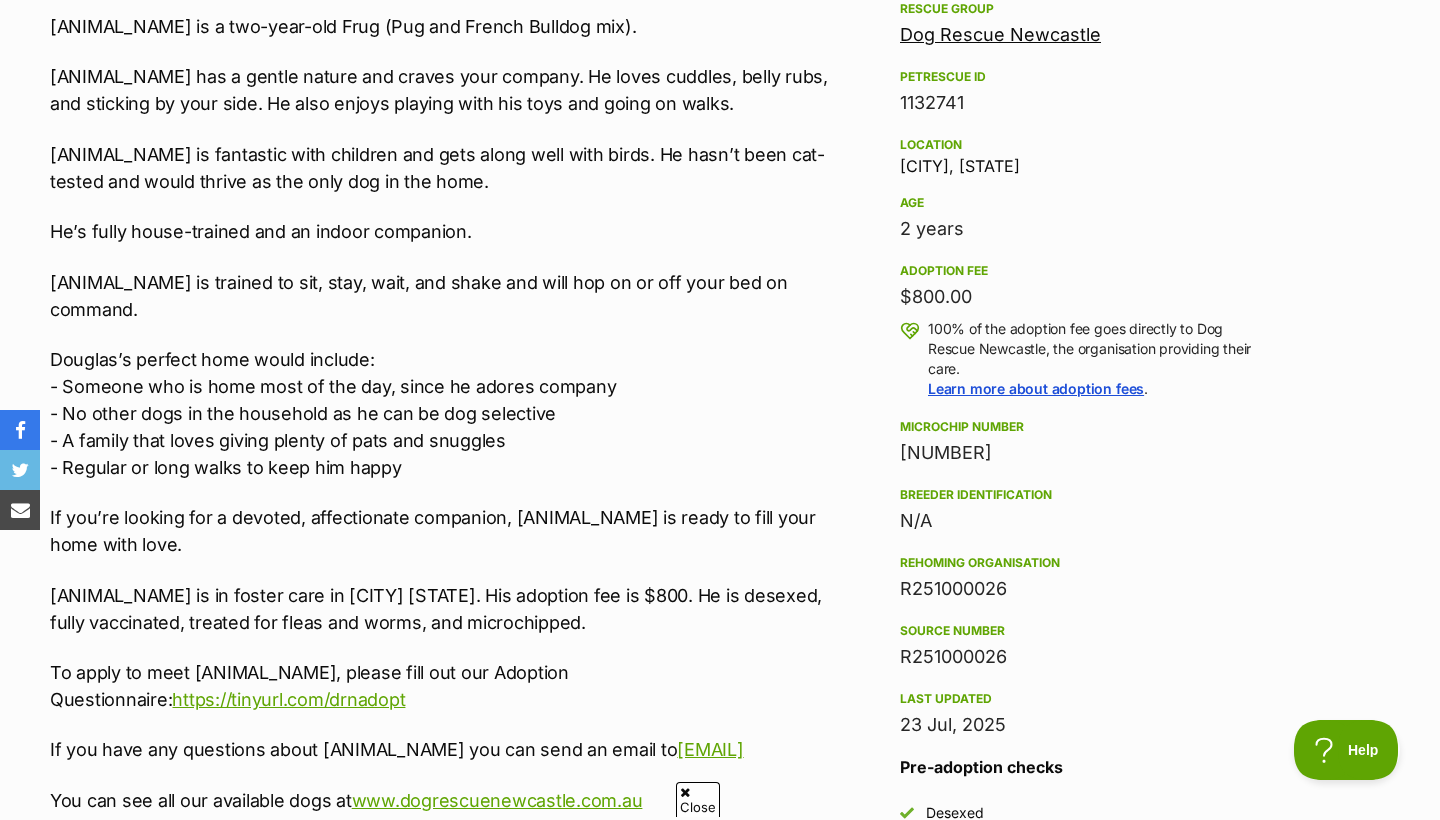 scroll, scrollTop: 1285, scrollLeft: 0, axis: vertical 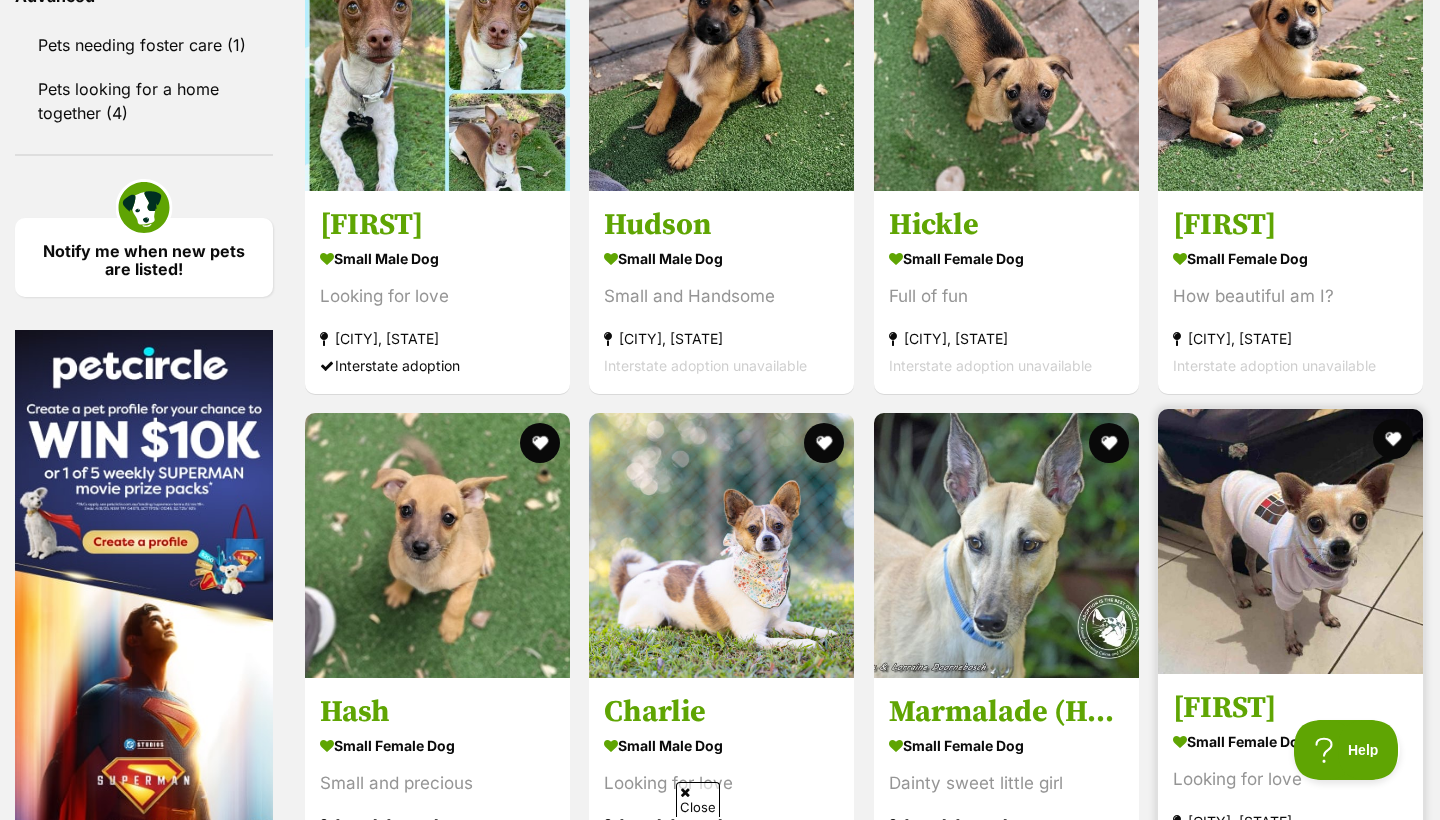 click at bounding box center [1290, 541] 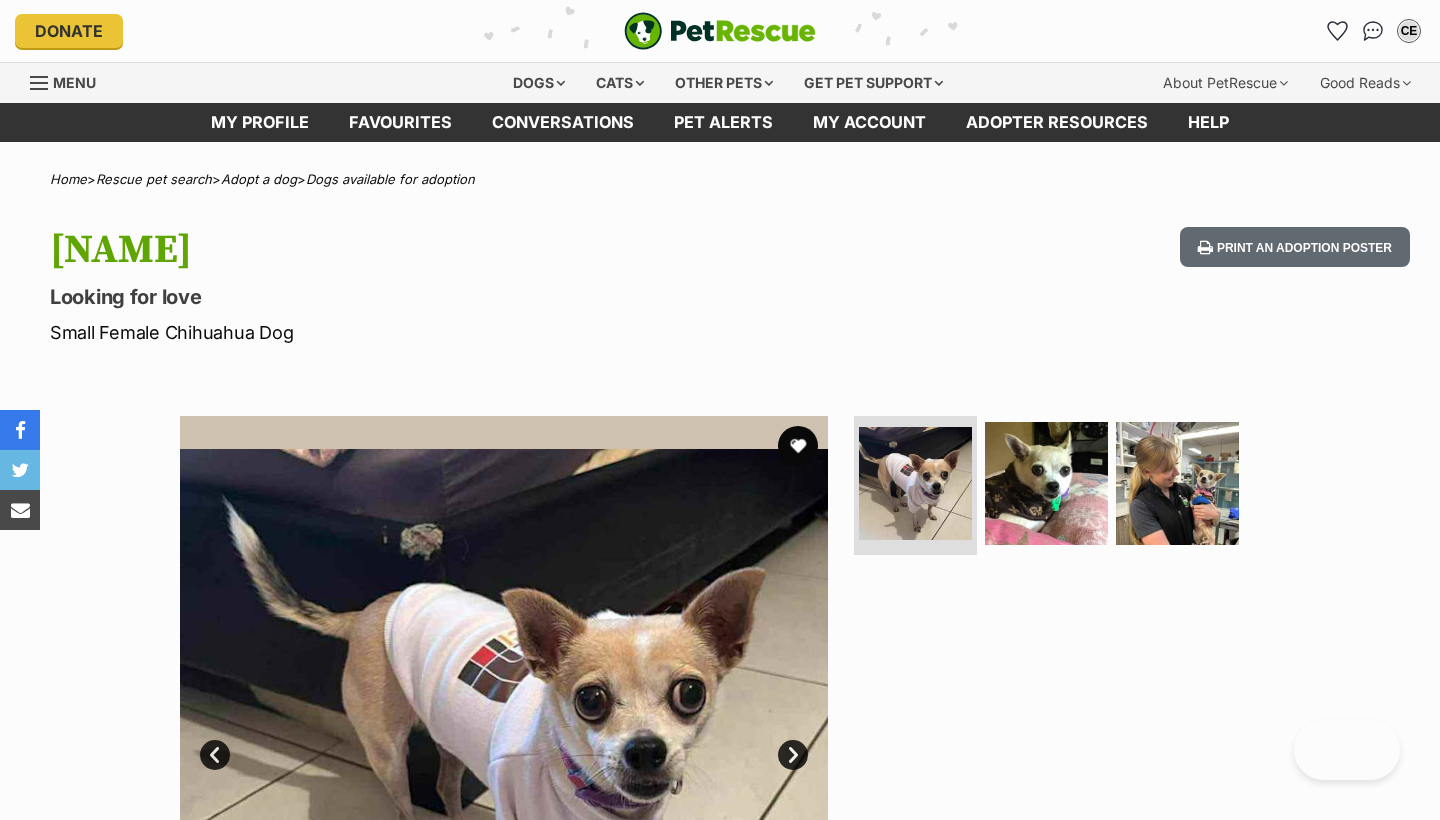 scroll, scrollTop: 0, scrollLeft: 0, axis: both 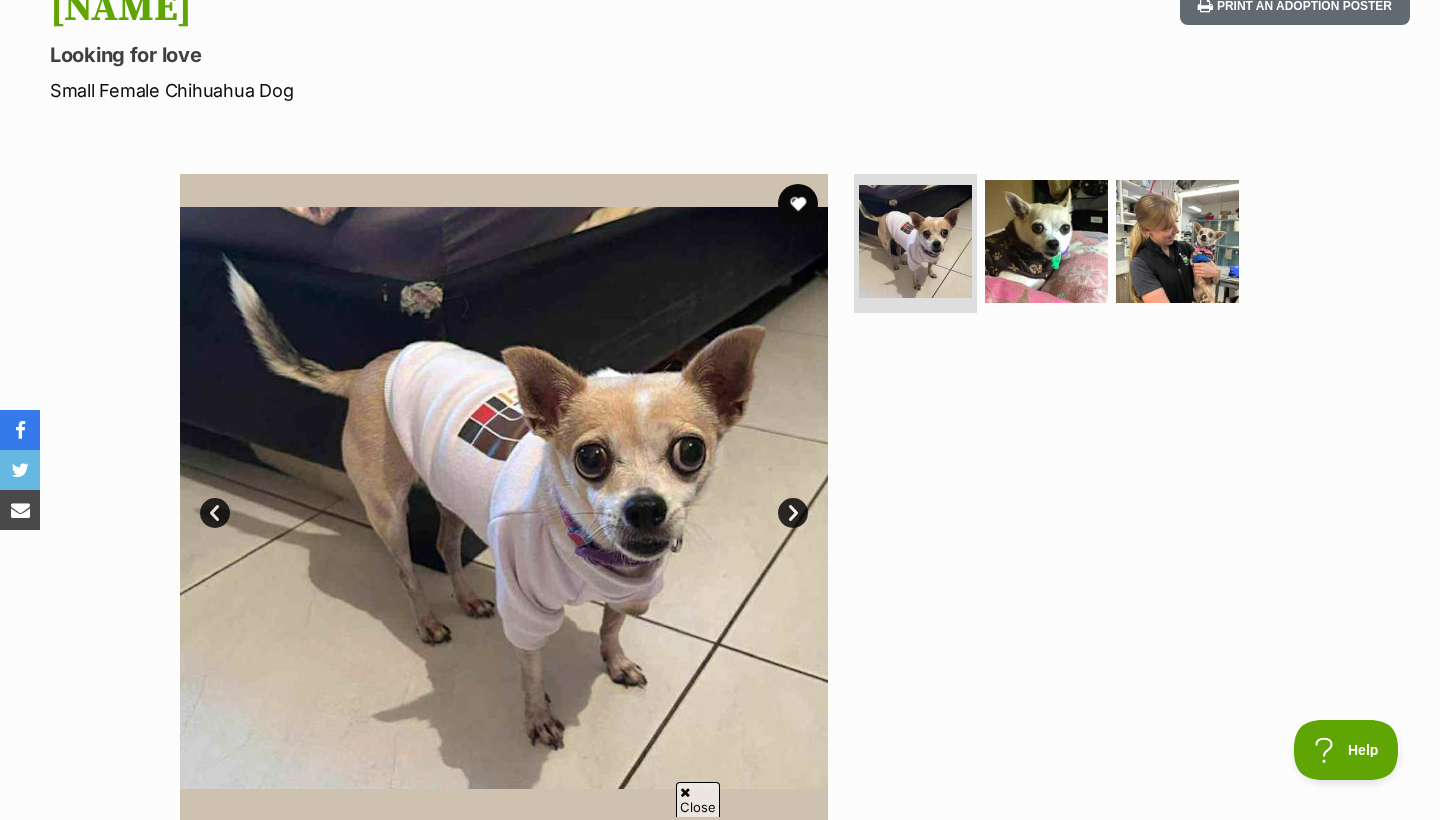 click on "Next" at bounding box center (793, 513) 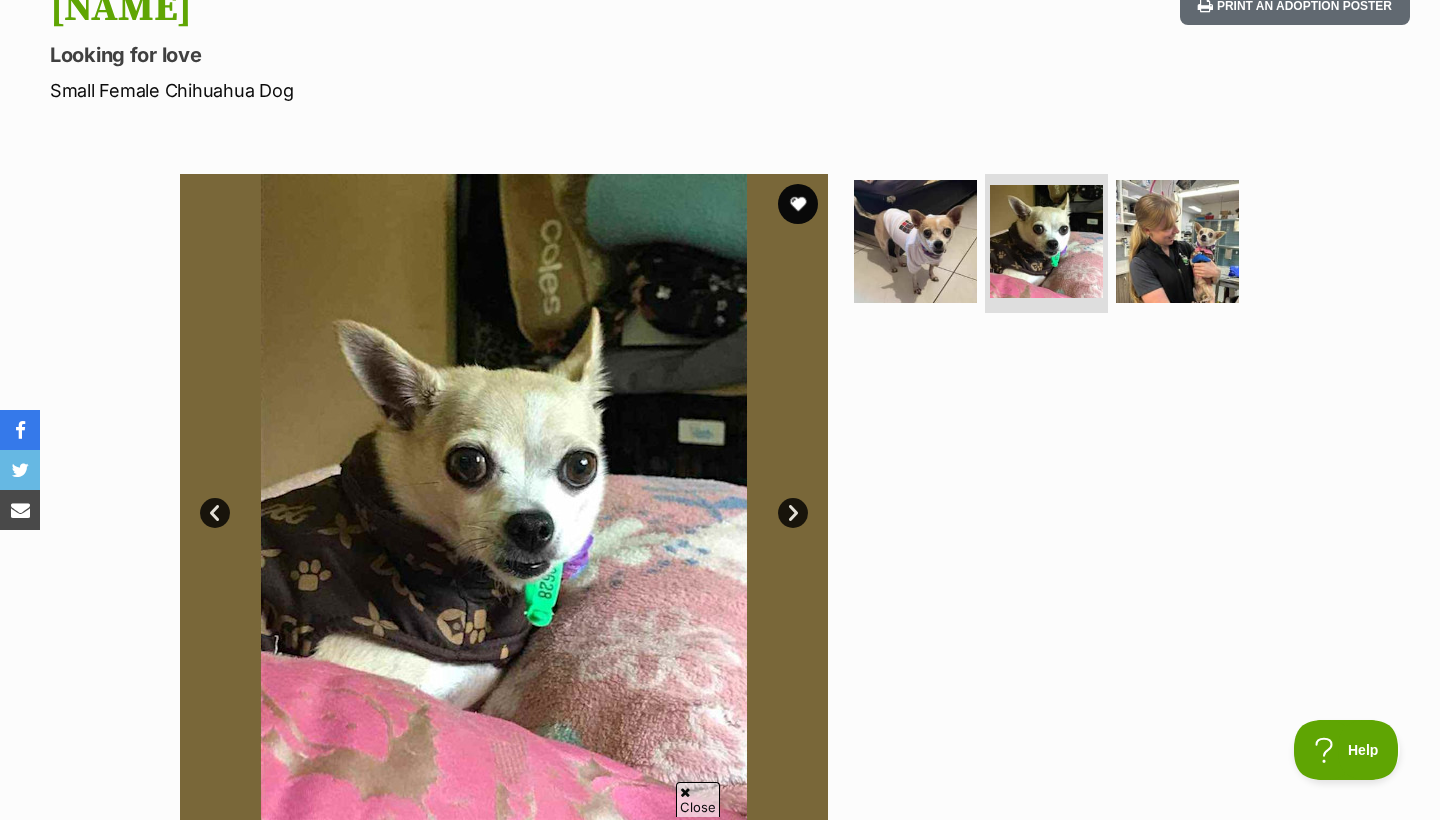 click on "Next" at bounding box center [793, 513] 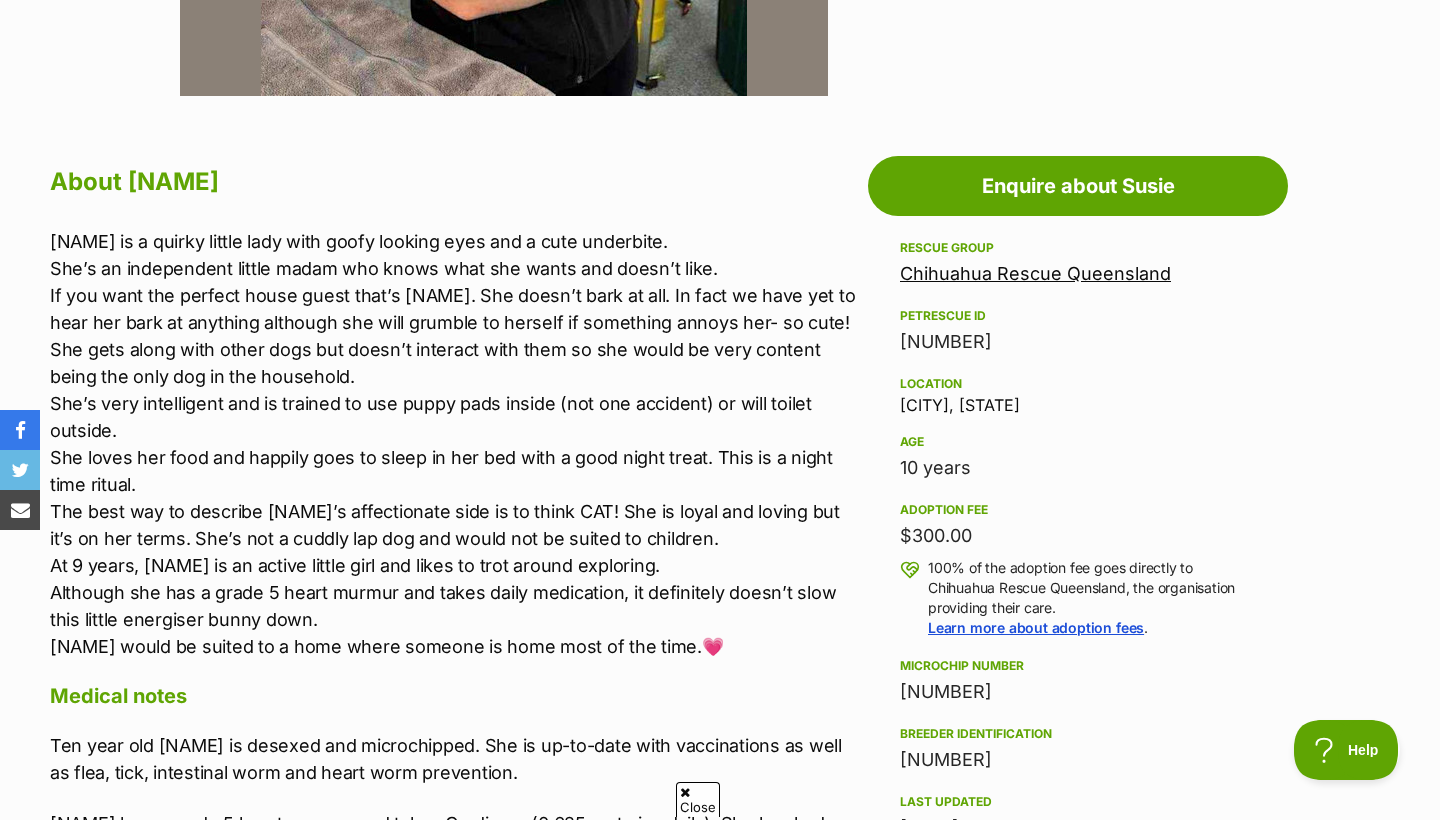 scroll, scrollTop: 969, scrollLeft: 0, axis: vertical 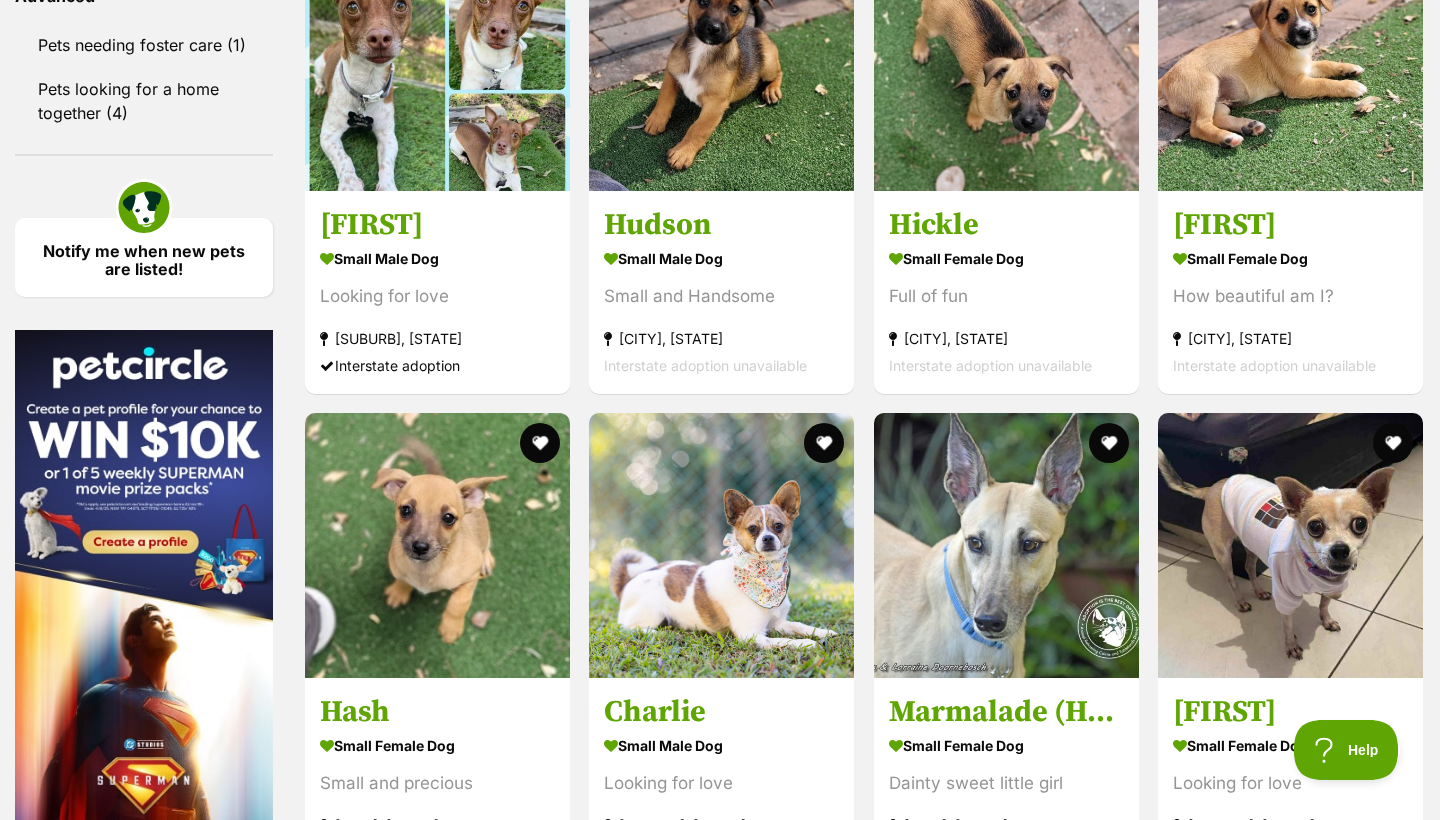click on "Next" at bounding box center (945, 1116) 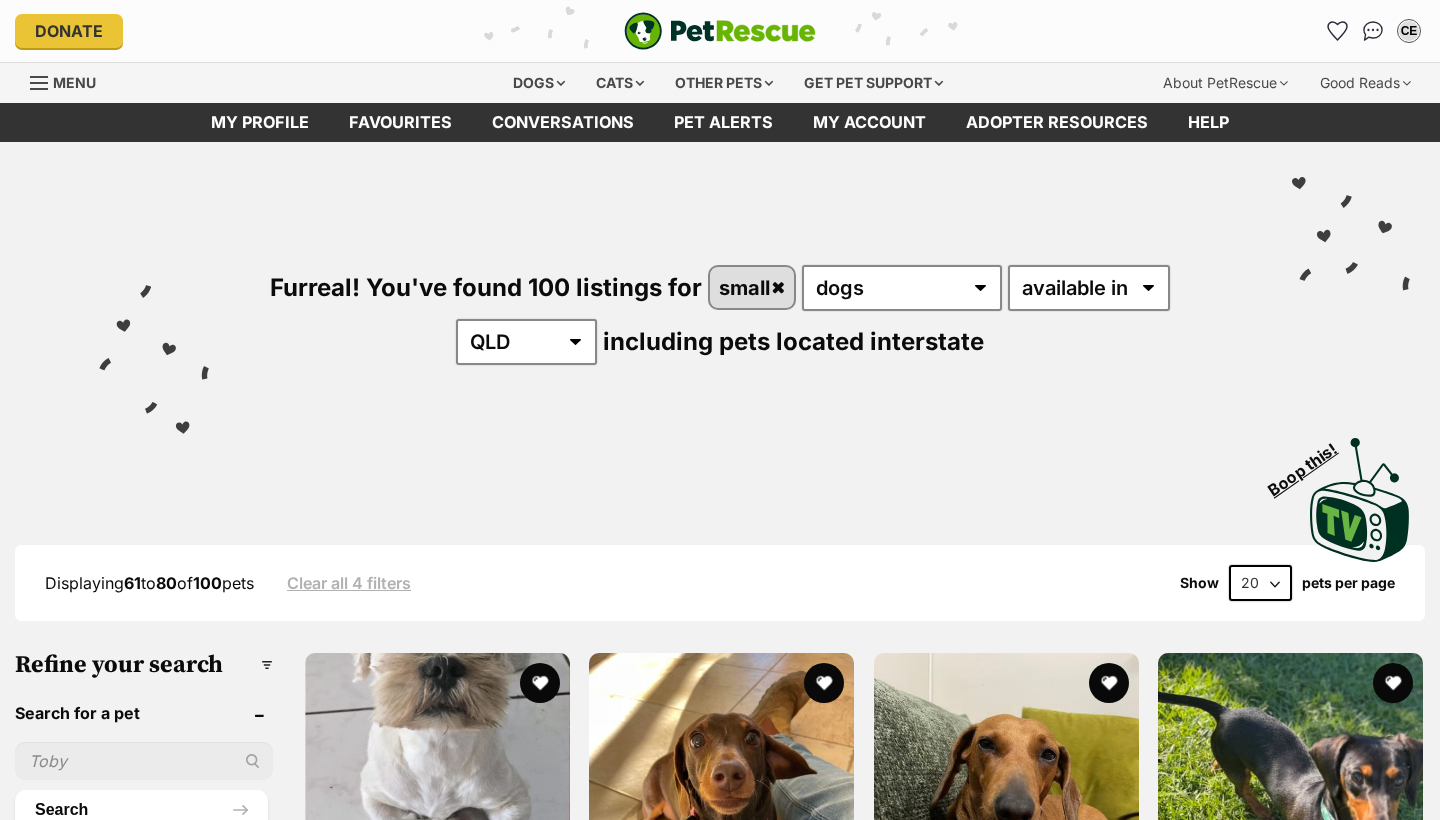 scroll, scrollTop: 180, scrollLeft: 0, axis: vertical 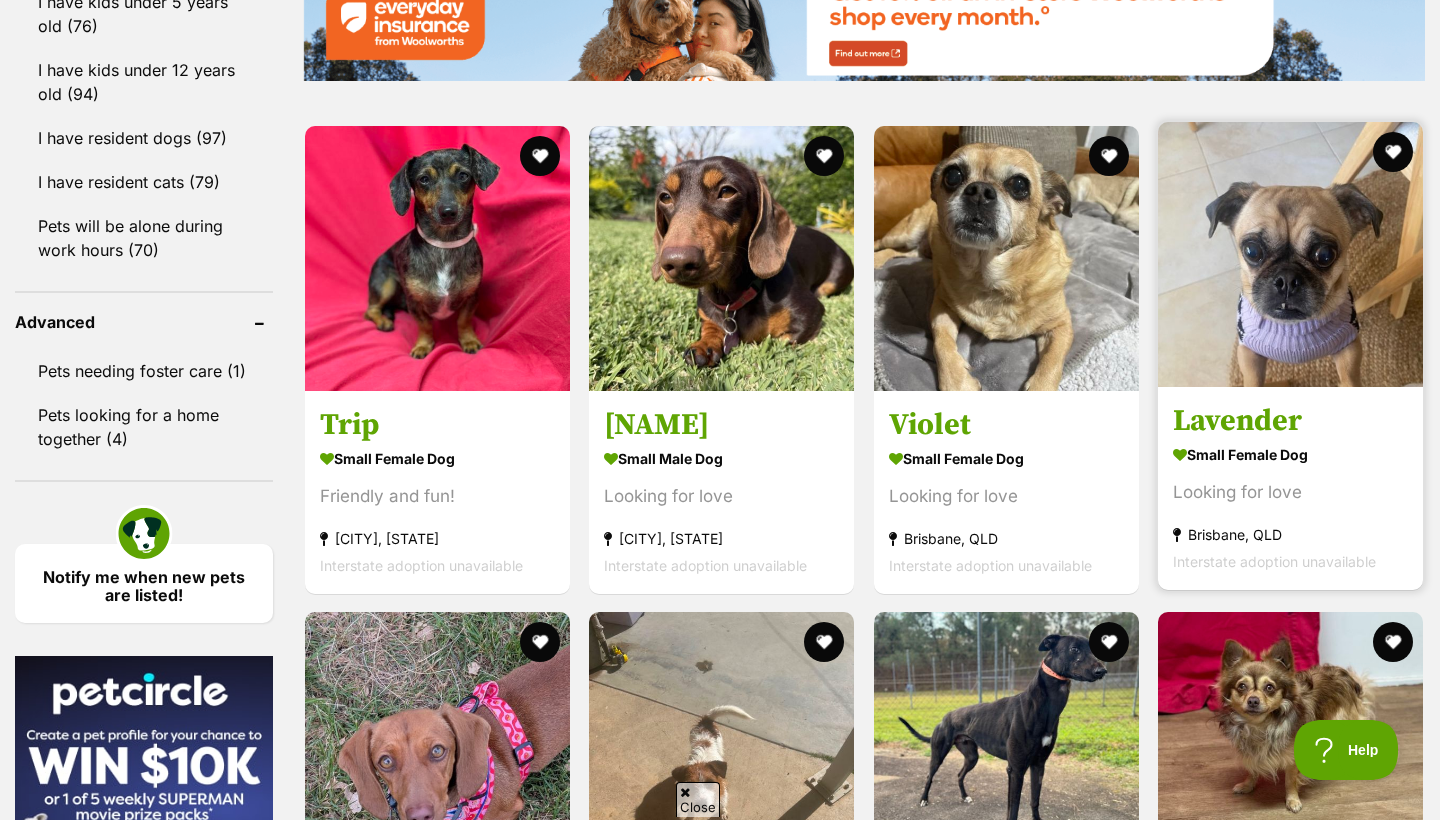 click at bounding box center (1290, 254) 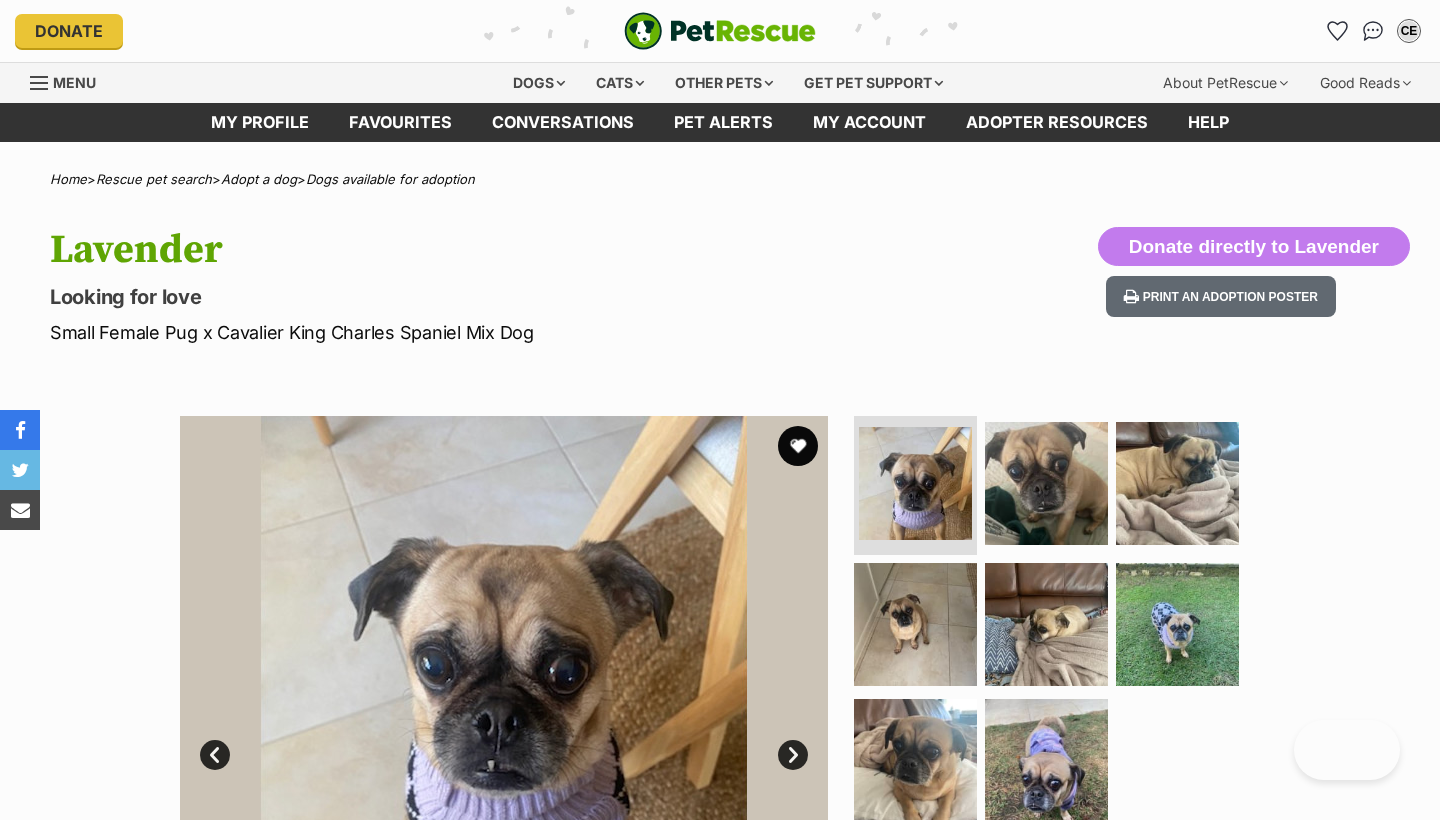 scroll, scrollTop: 0, scrollLeft: 0, axis: both 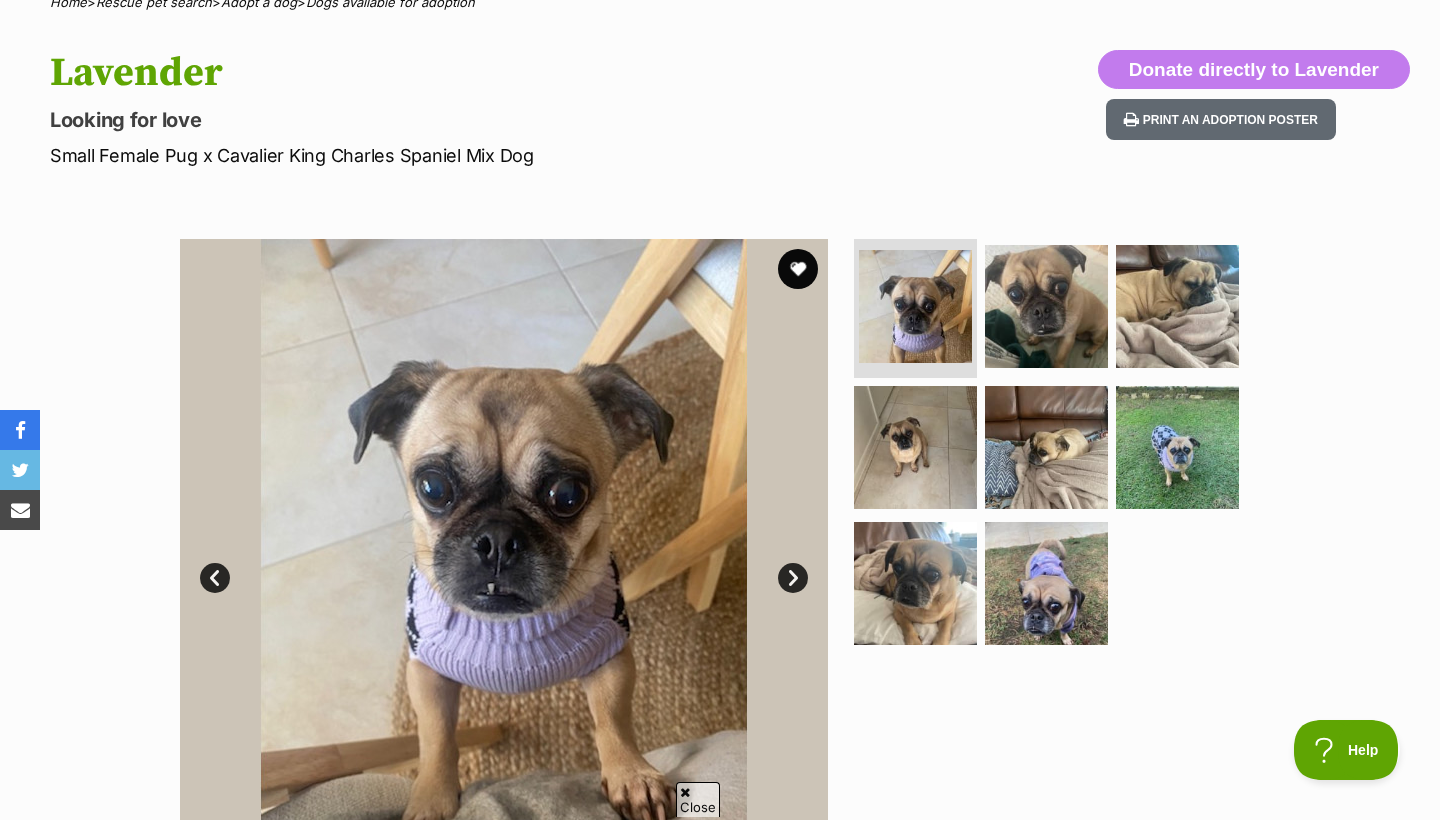 click on "Next" at bounding box center (793, 578) 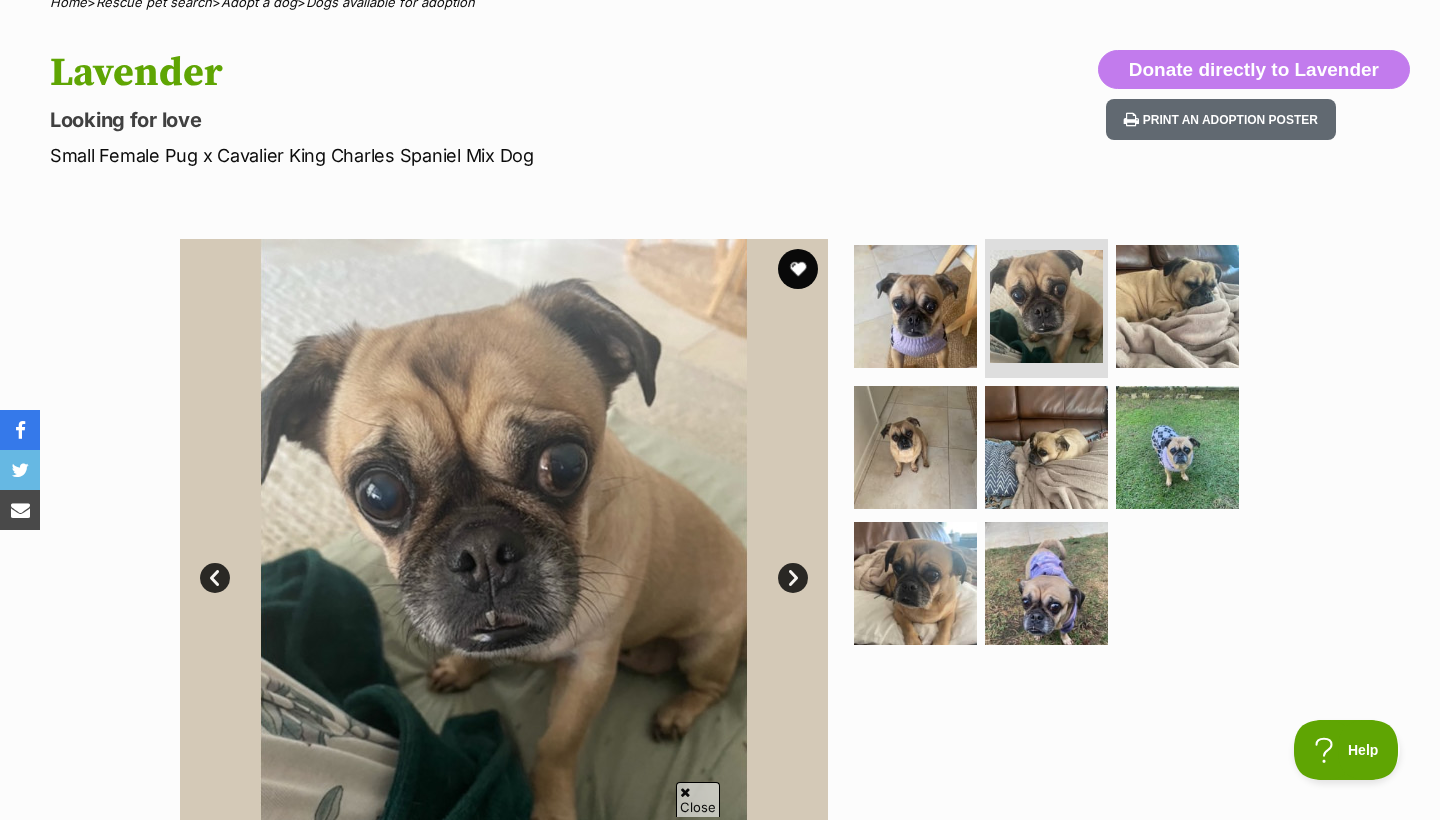 click on "Next" at bounding box center (793, 578) 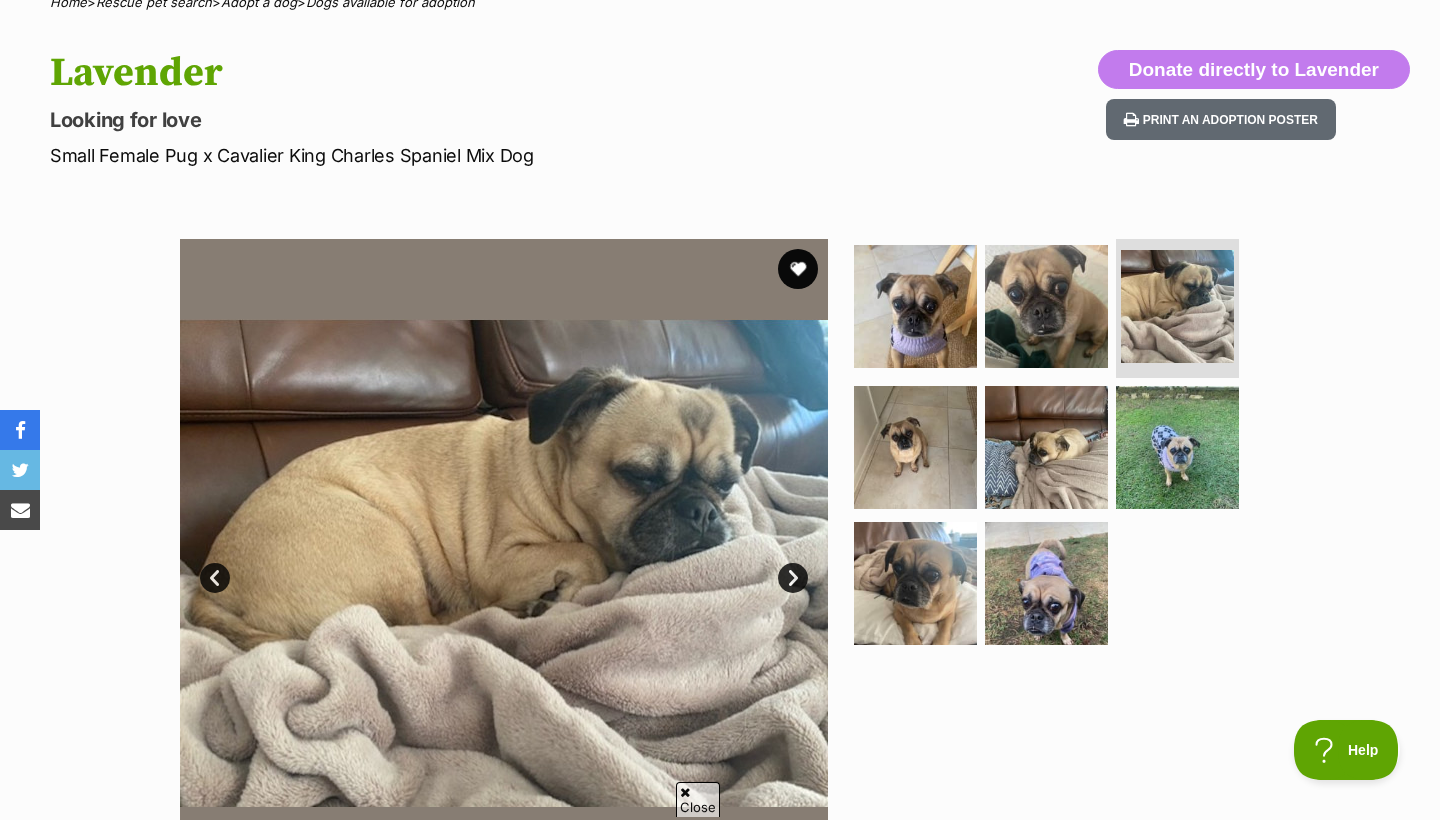 click on "Next" at bounding box center (793, 578) 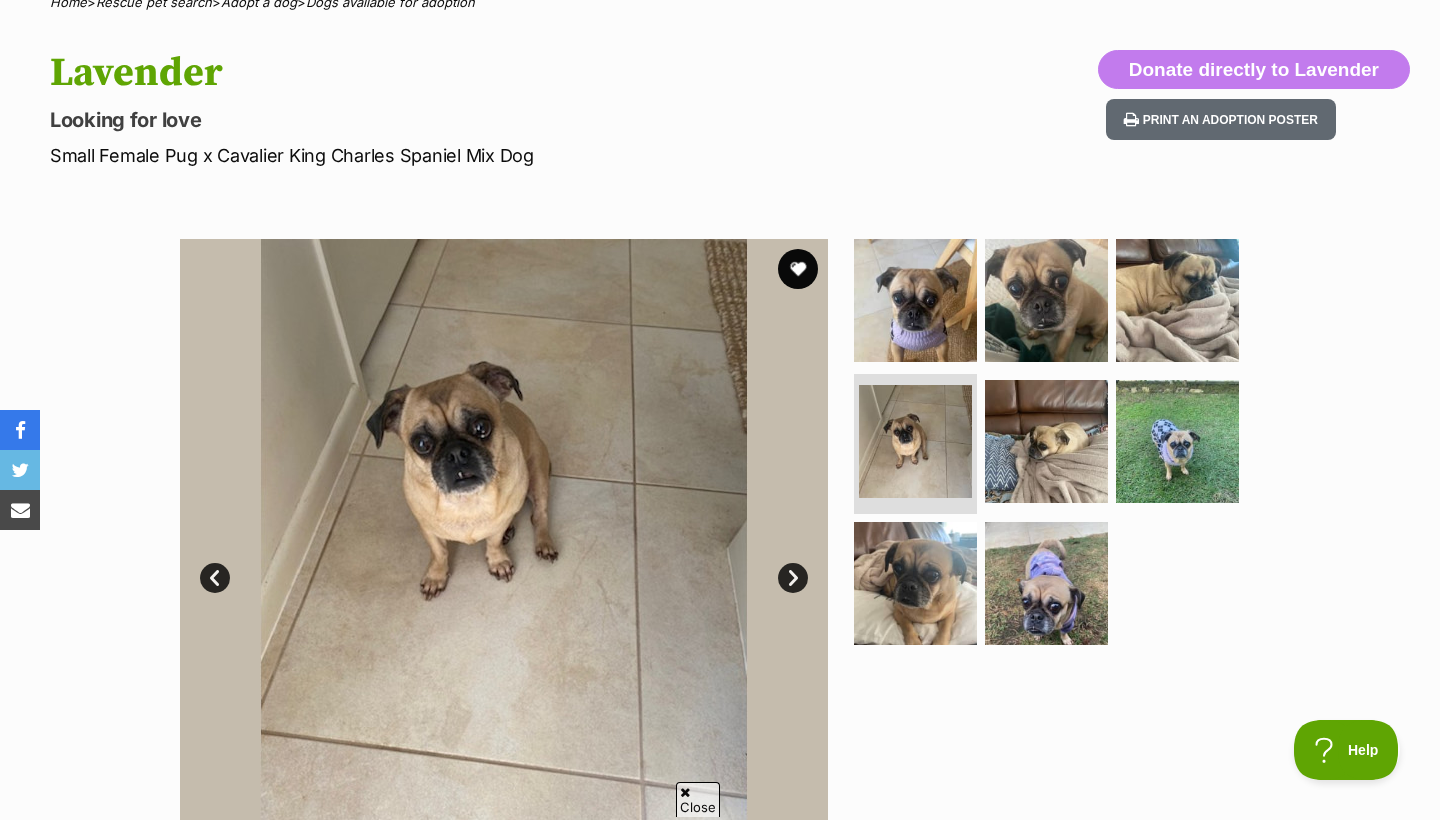 click on "Next" at bounding box center (793, 578) 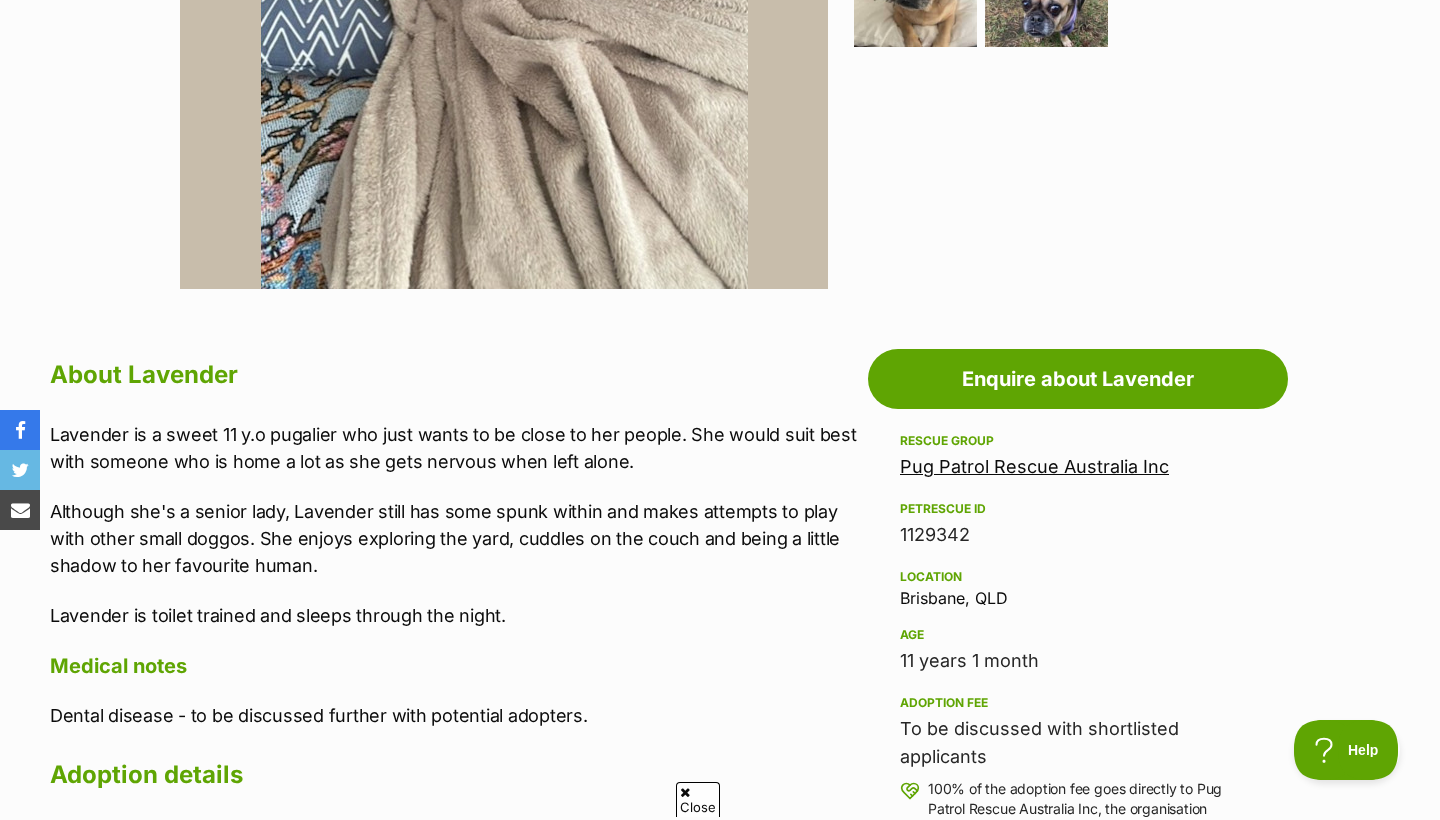 scroll, scrollTop: 781, scrollLeft: 0, axis: vertical 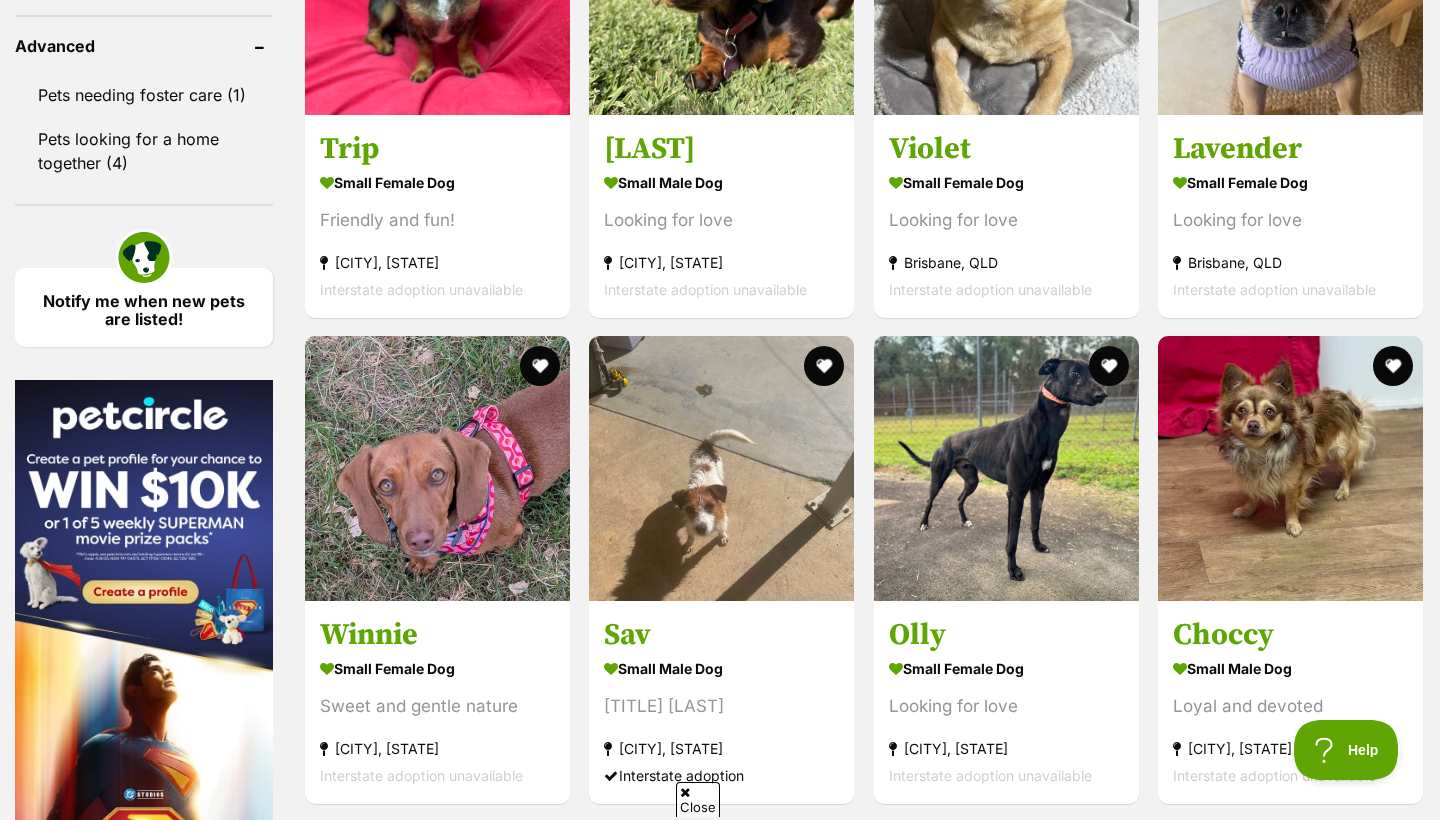 click on "Next" at bounding box center [945, 1039] 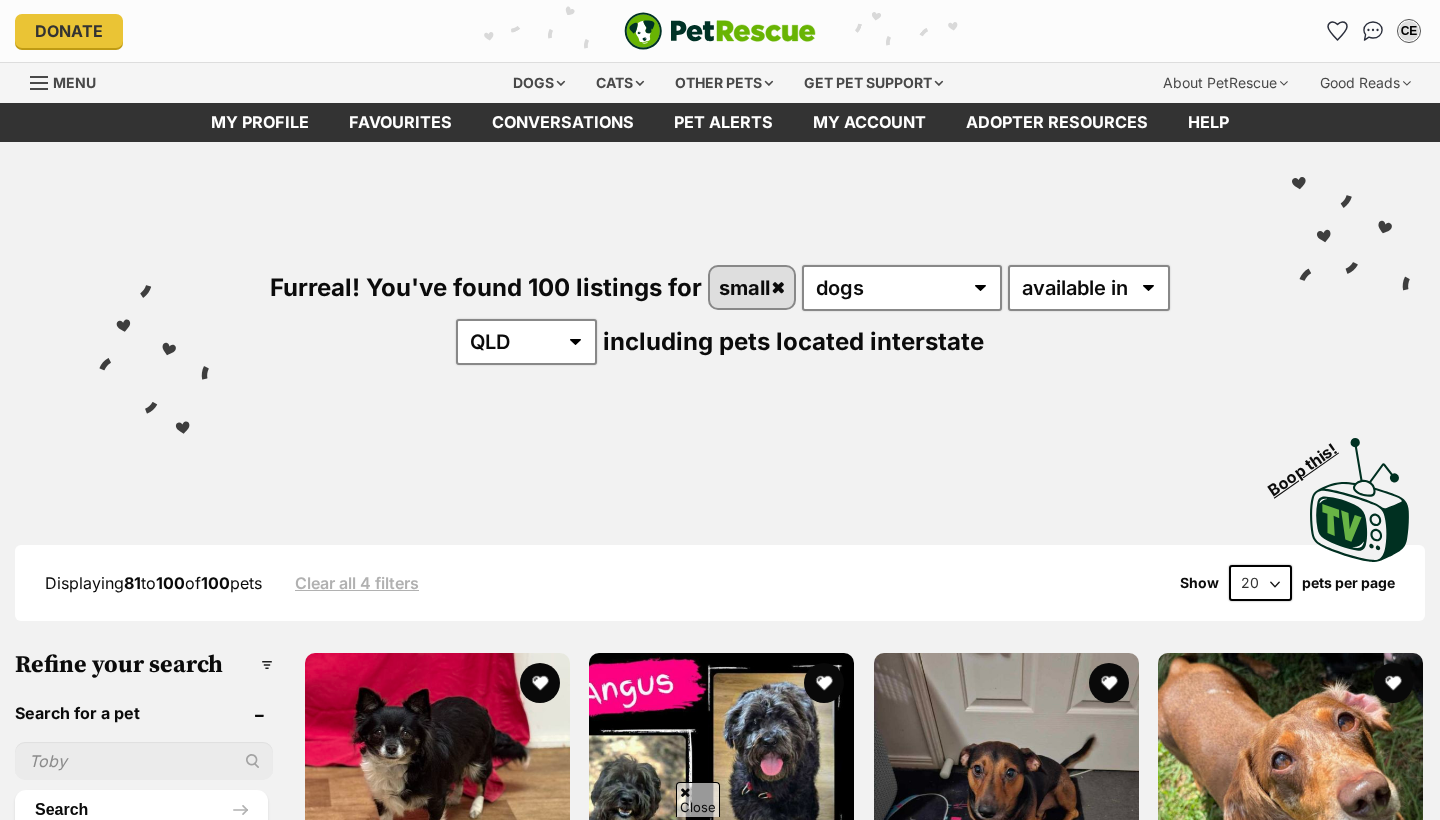 scroll, scrollTop: 447, scrollLeft: 0, axis: vertical 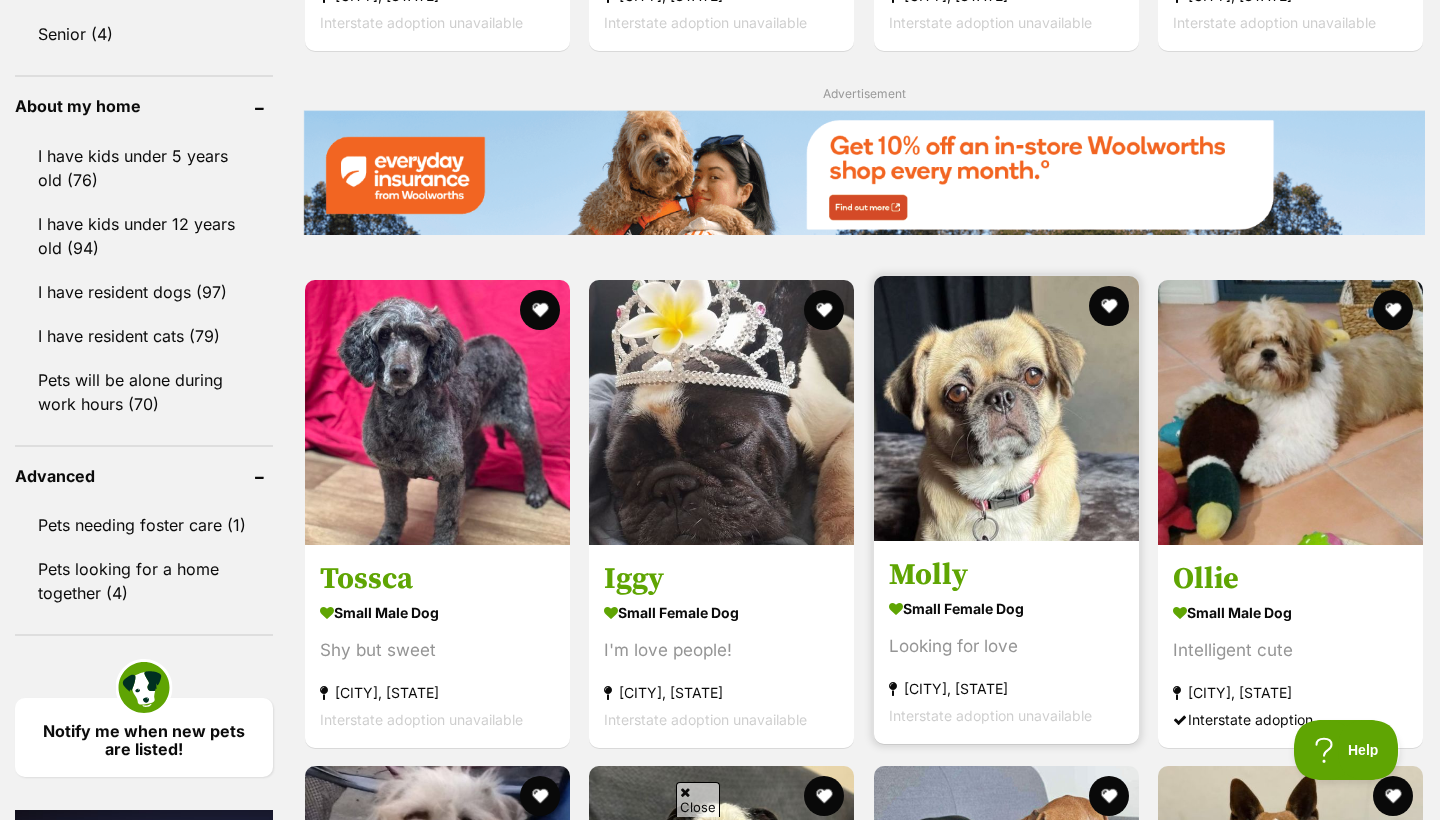 click at bounding box center [1006, 408] 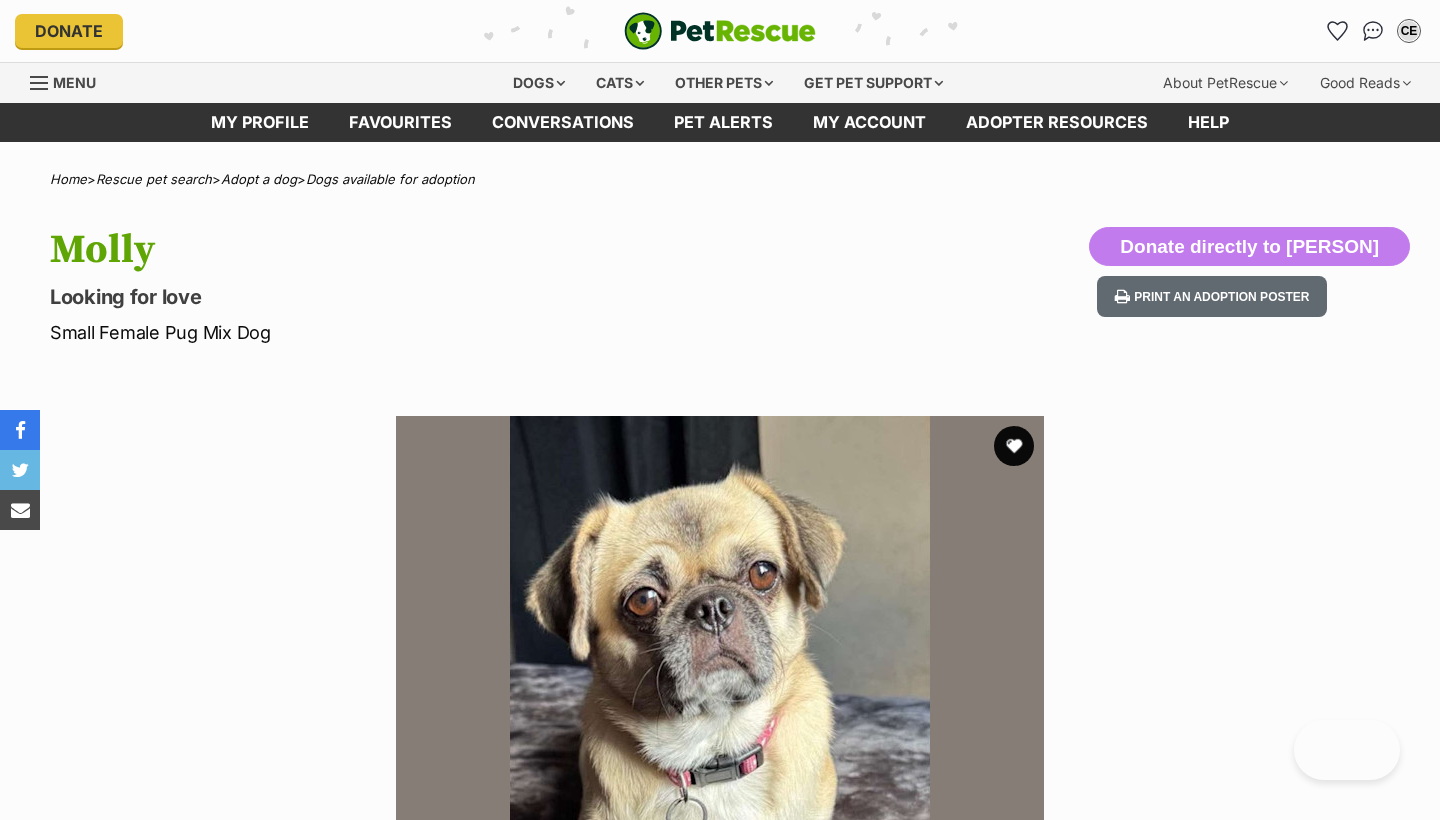 scroll, scrollTop: 0, scrollLeft: 0, axis: both 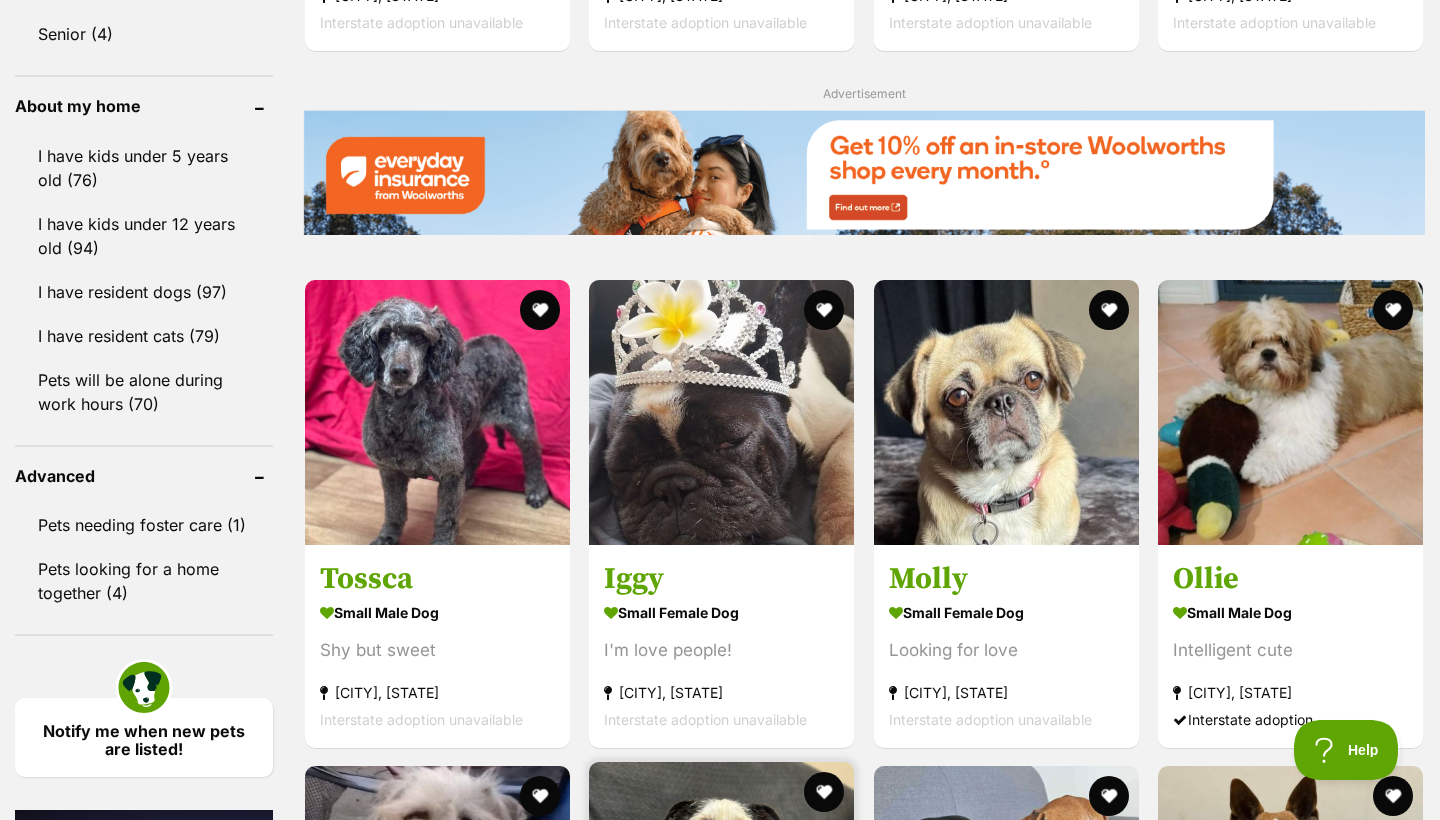 click at bounding box center (721, 894) 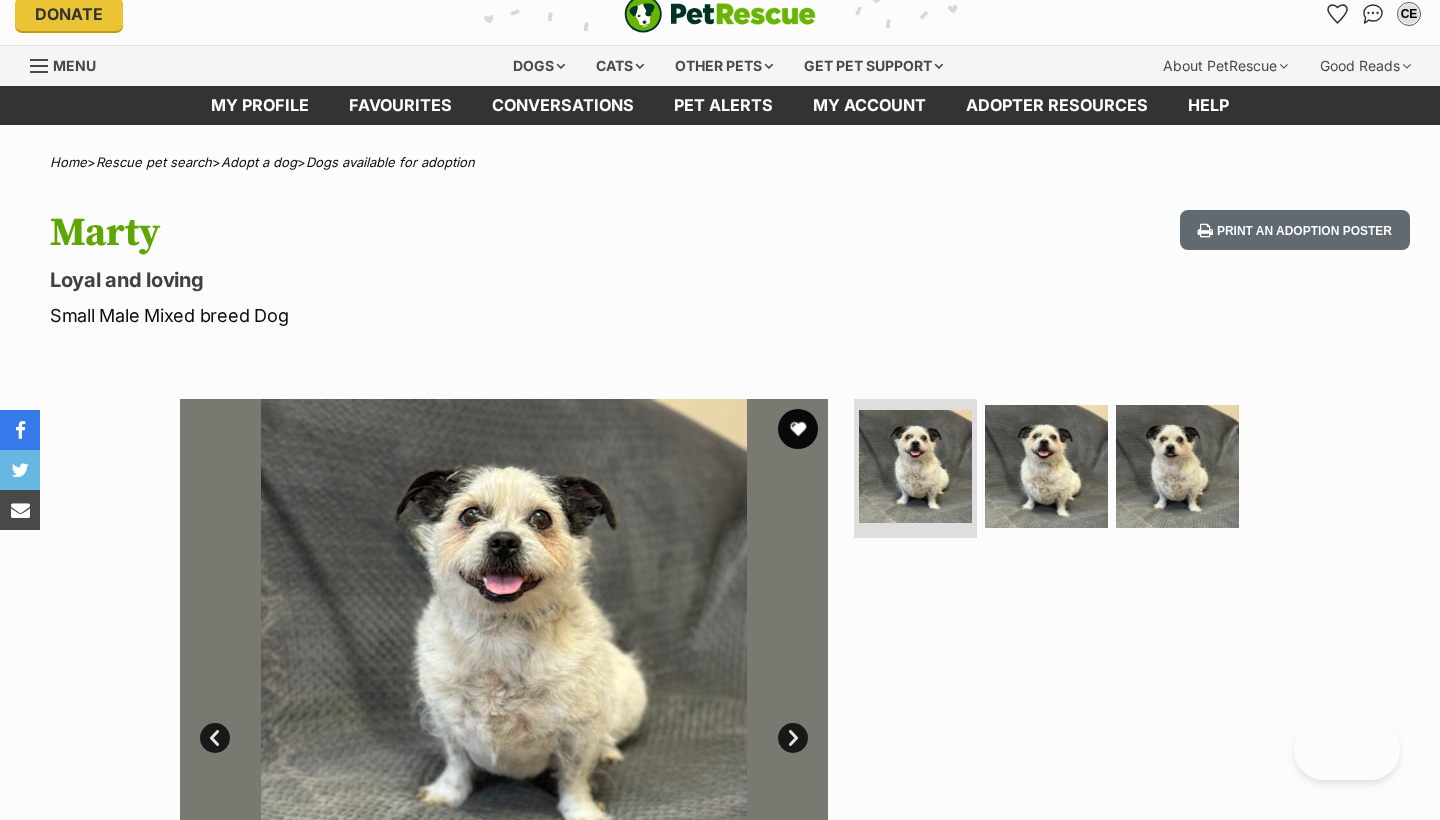 scroll, scrollTop: 221, scrollLeft: 0, axis: vertical 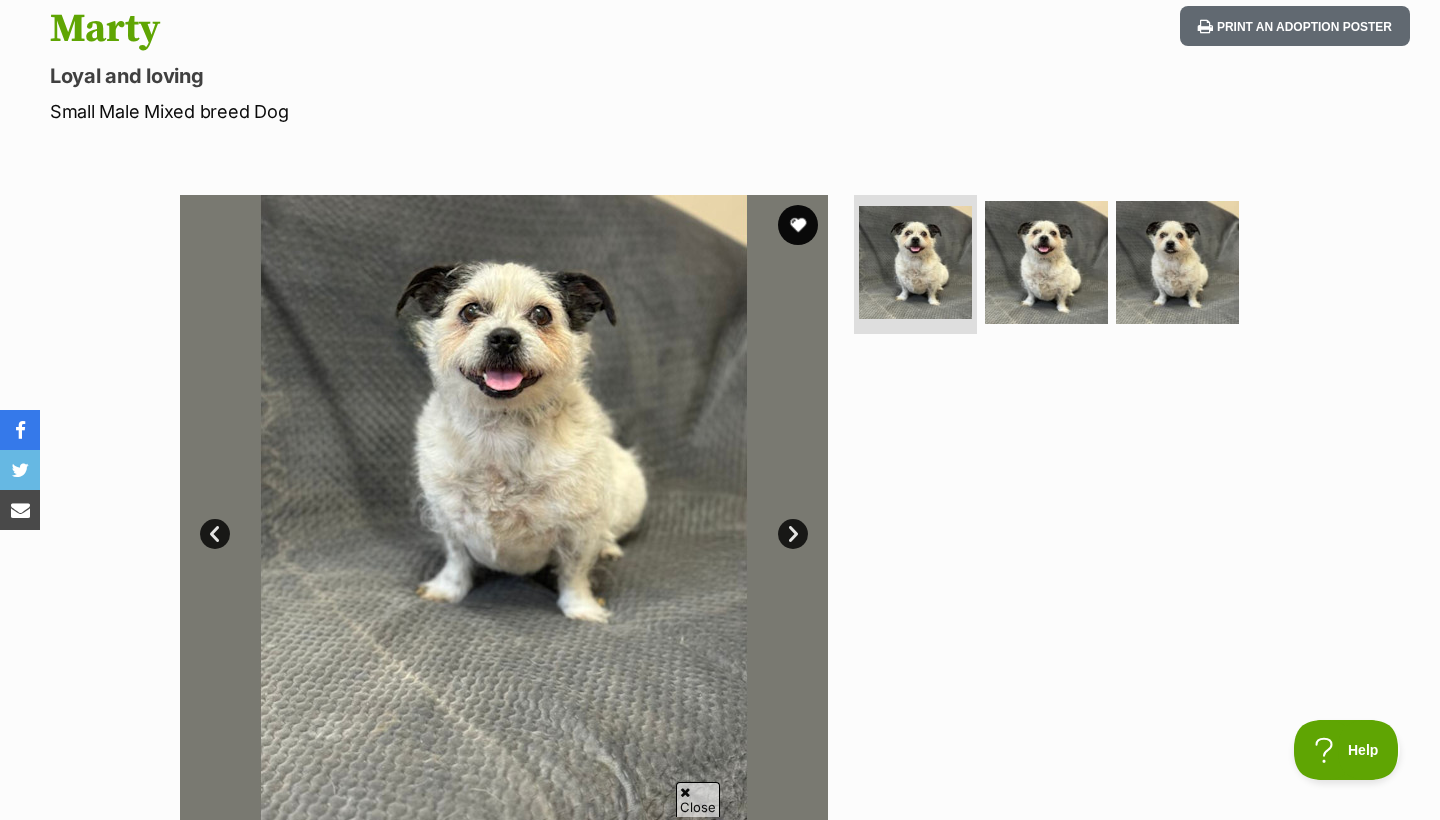 click on "Next" at bounding box center (793, 534) 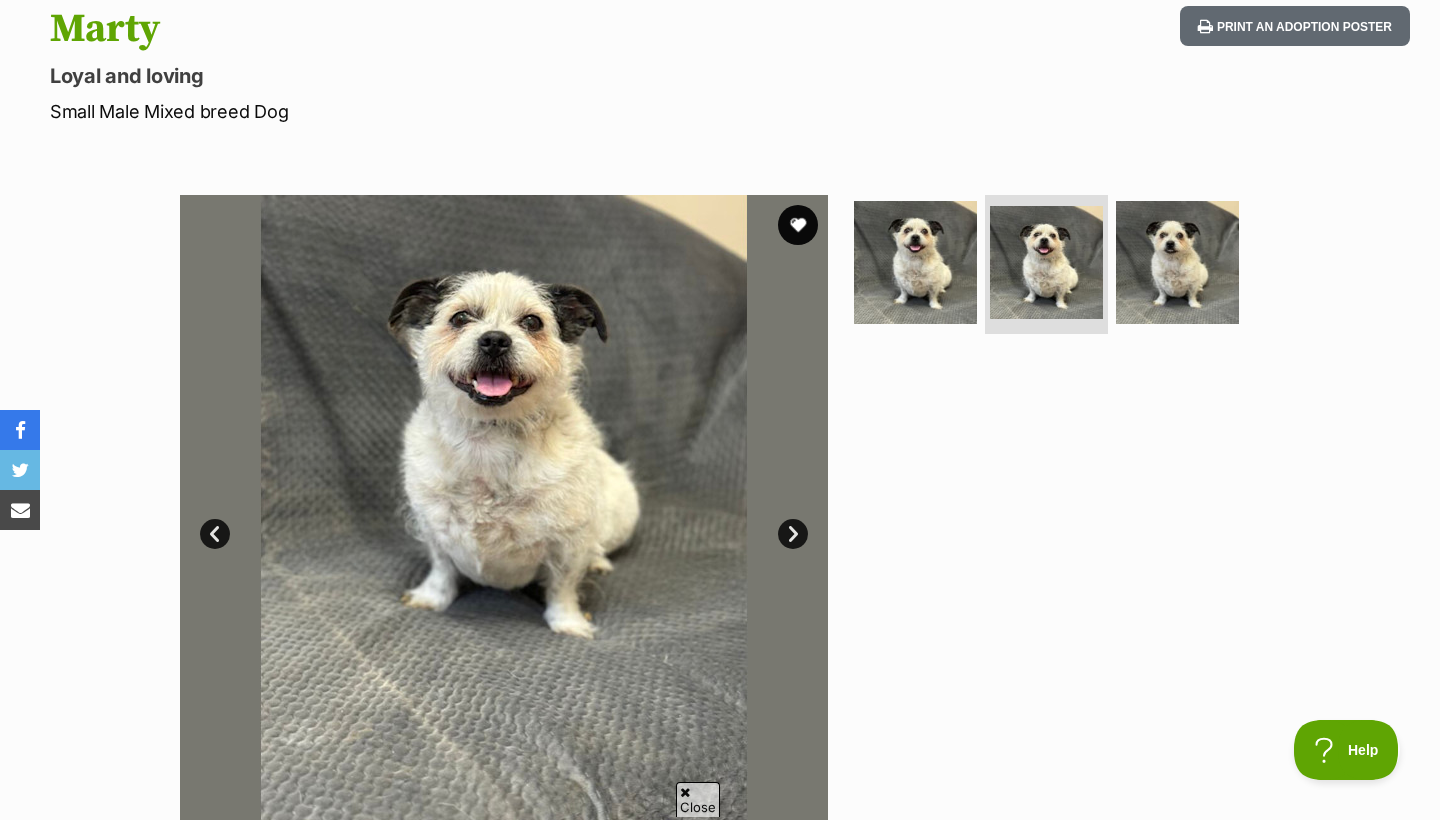 click on "Next" at bounding box center [793, 534] 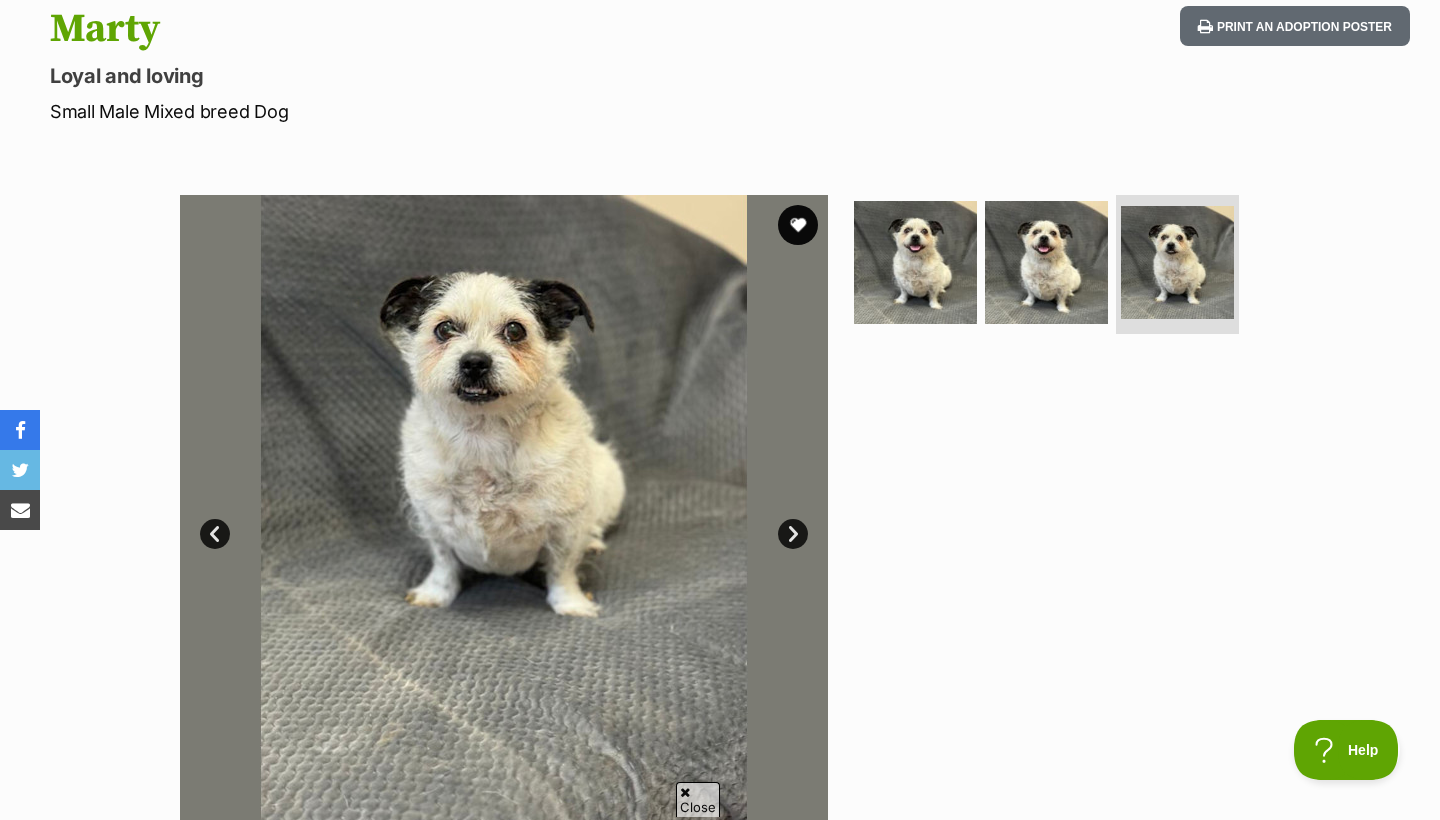 click on "Next" at bounding box center (793, 534) 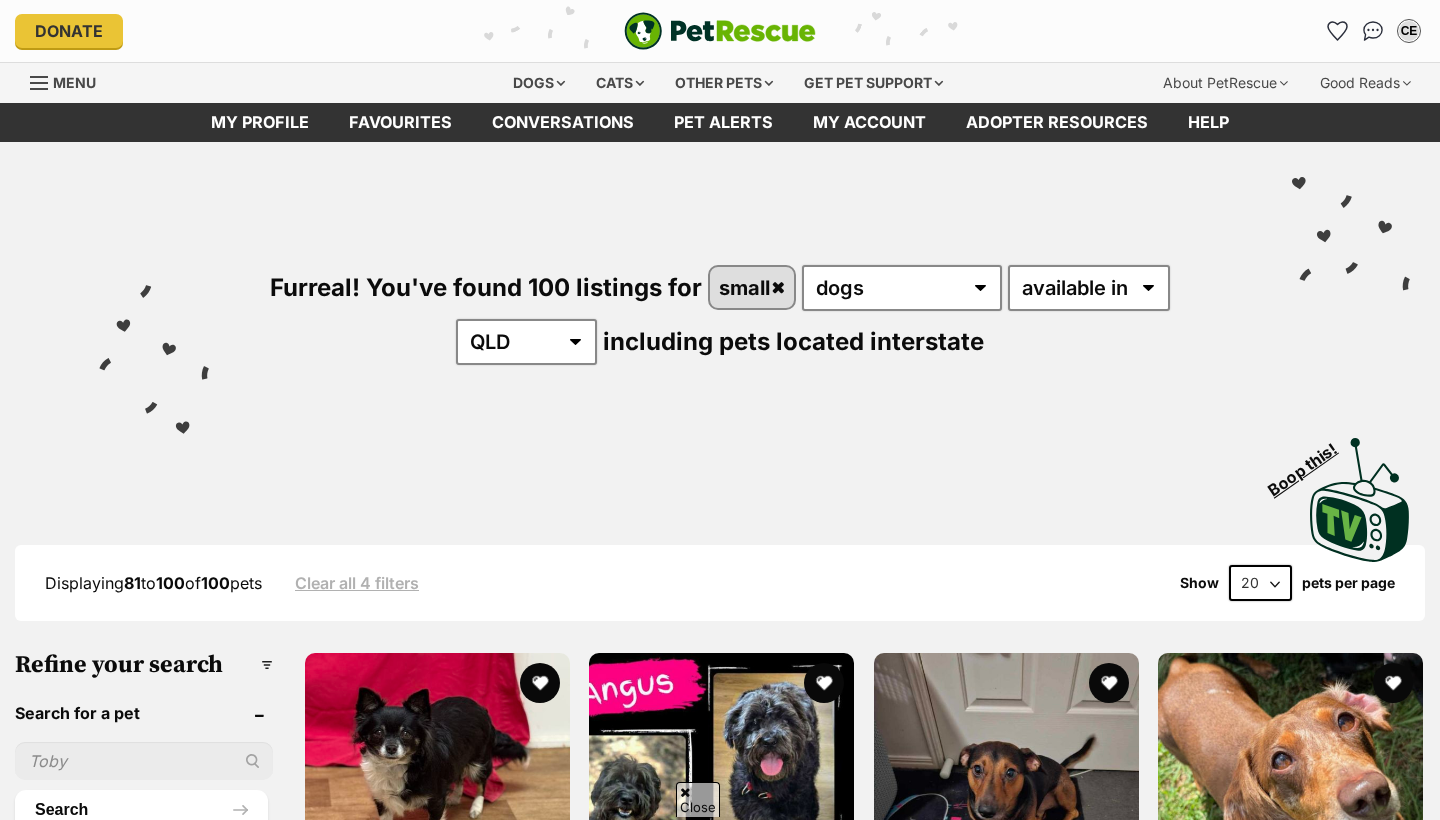 scroll, scrollTop: 2259, scrollLeft: 0, axis: vertical 